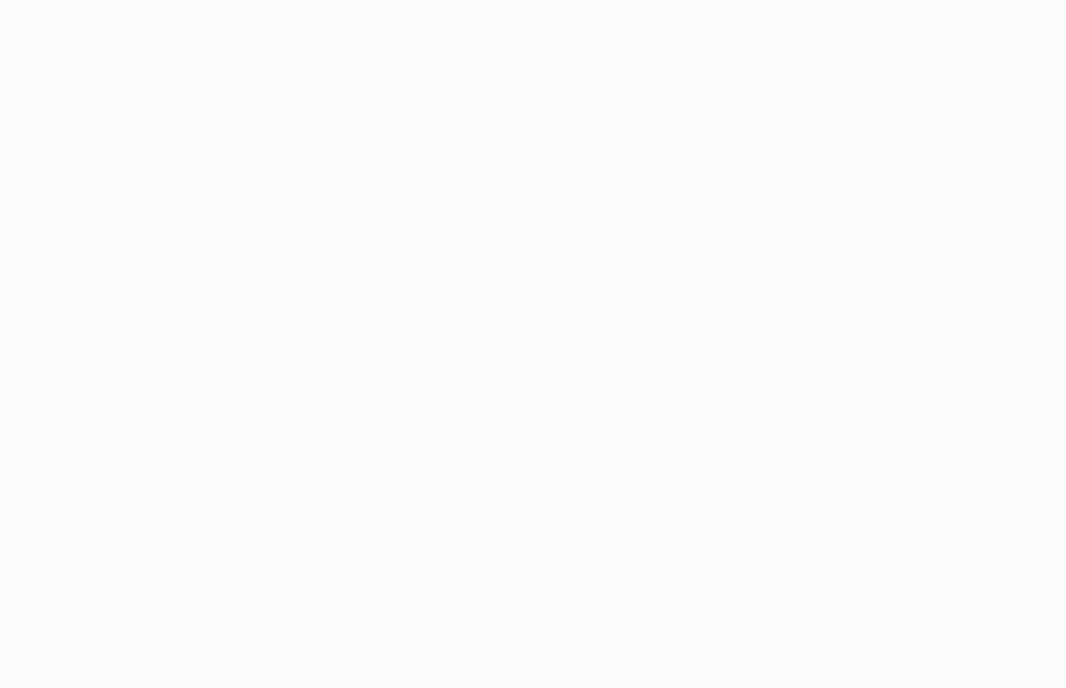 scroll, scrollTop: 0, scrollLeft: 0, axis: both 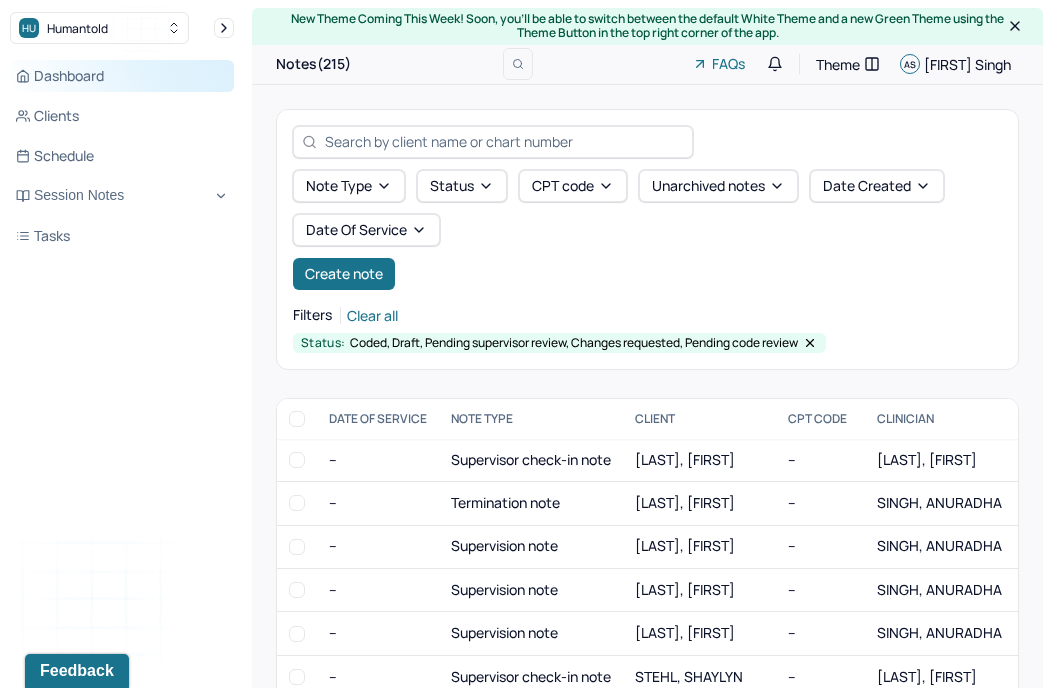 click on "Dashboard" at bounding box center (122, 76) 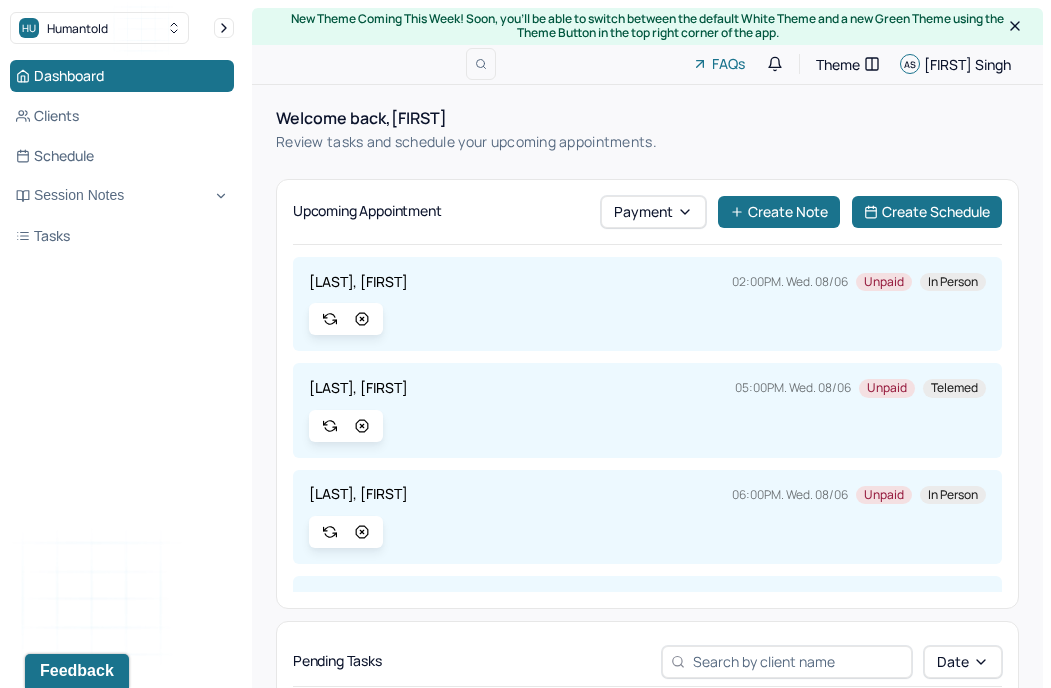 scroll, scrollTop: 89, scrollLeft: 0, axis: vertical 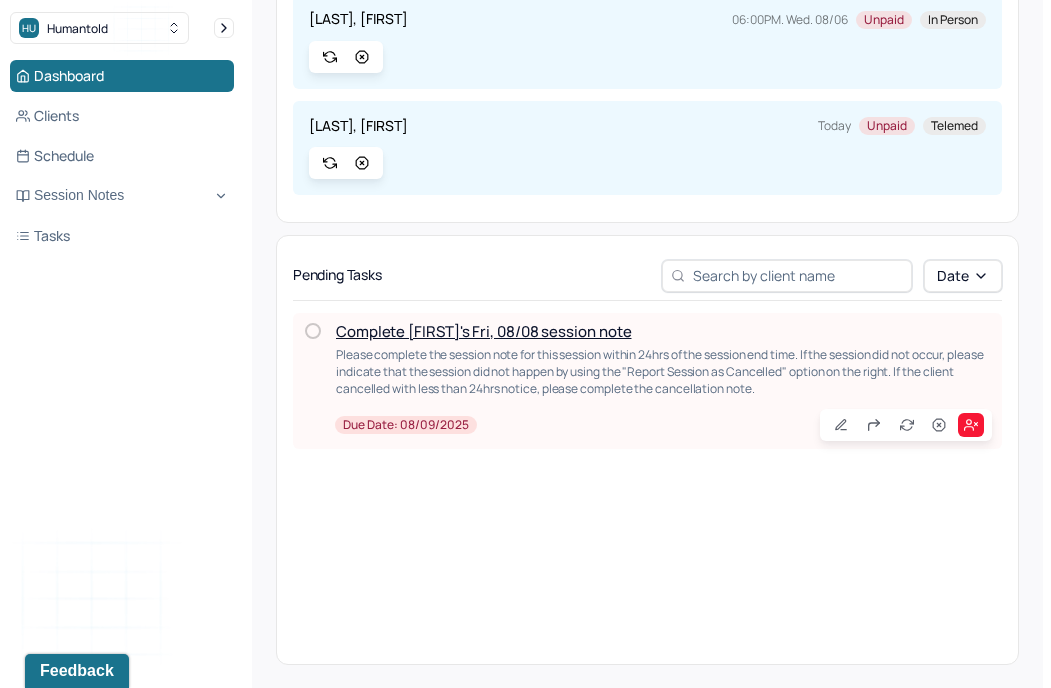 click on "Complete [FIRST]'s Fri, 08/08 session note" at bounding box center (483, 331) 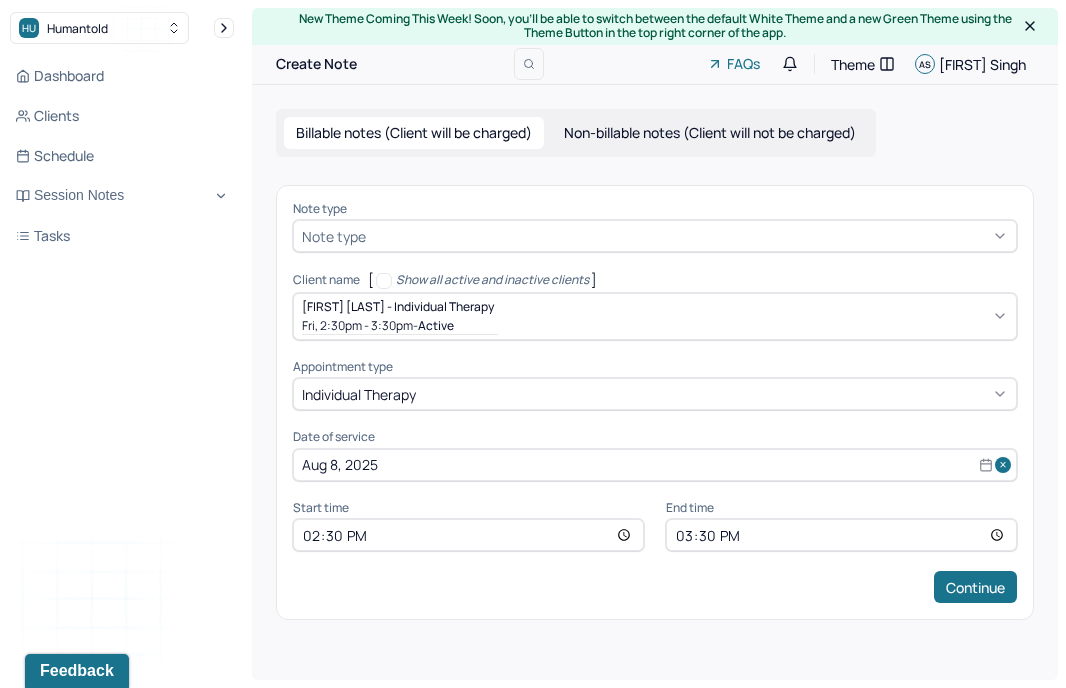 click on "14:30" at bounding box center [468, 535] 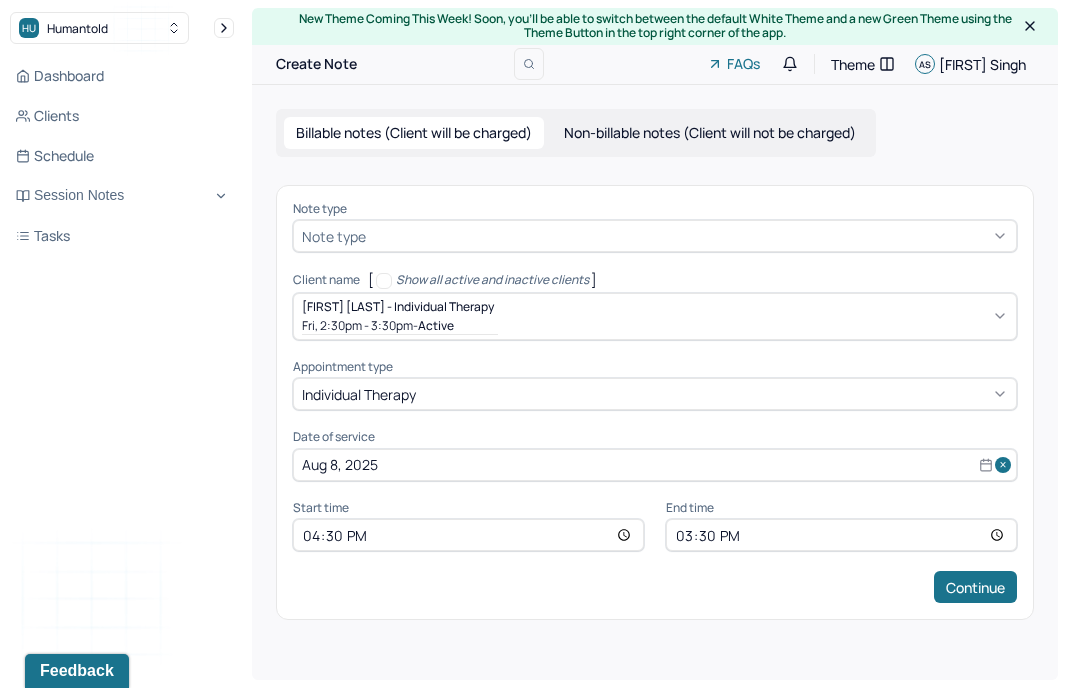 type on "16:00" 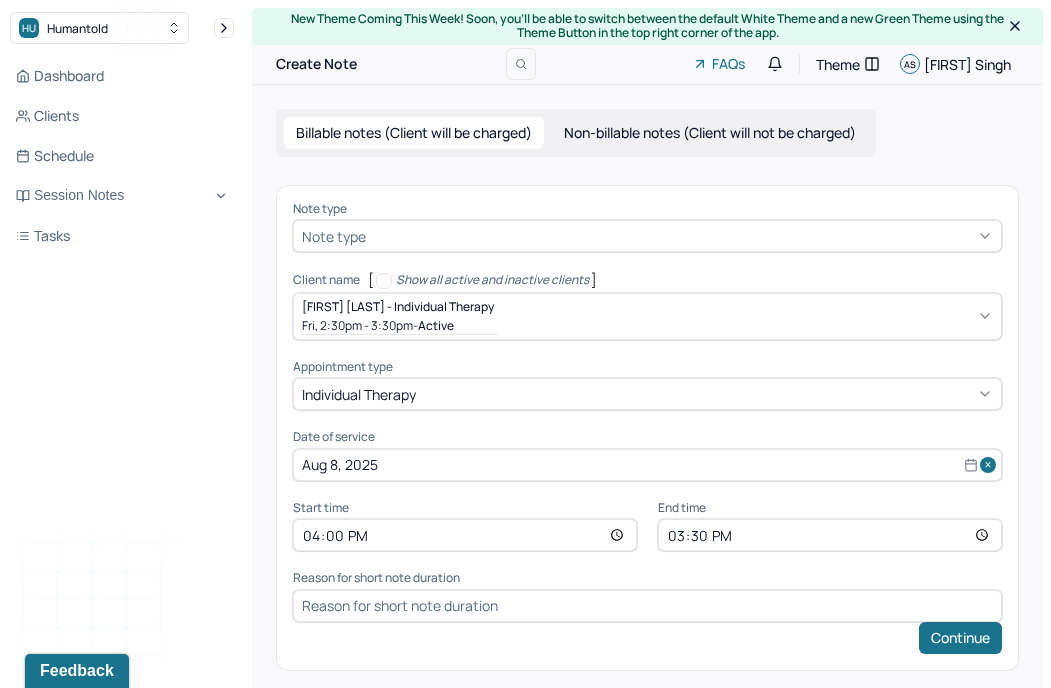 click on "15:30" at bounding box center [830, 535] 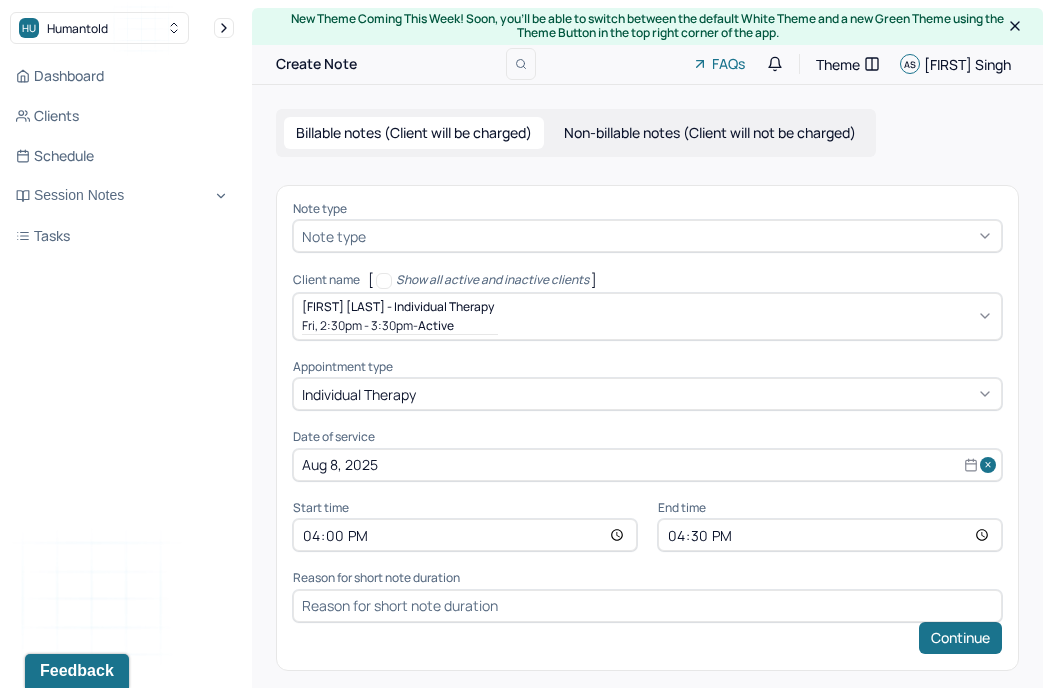 click on "16:30" at bounding box center [830, 535] 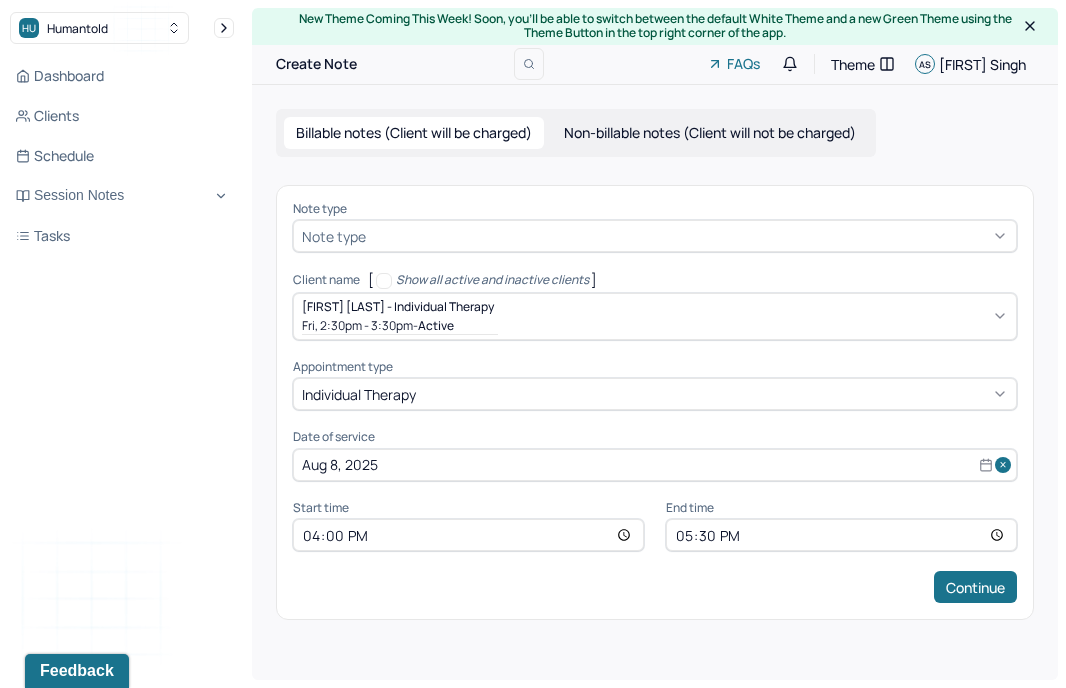 type on "17:00" 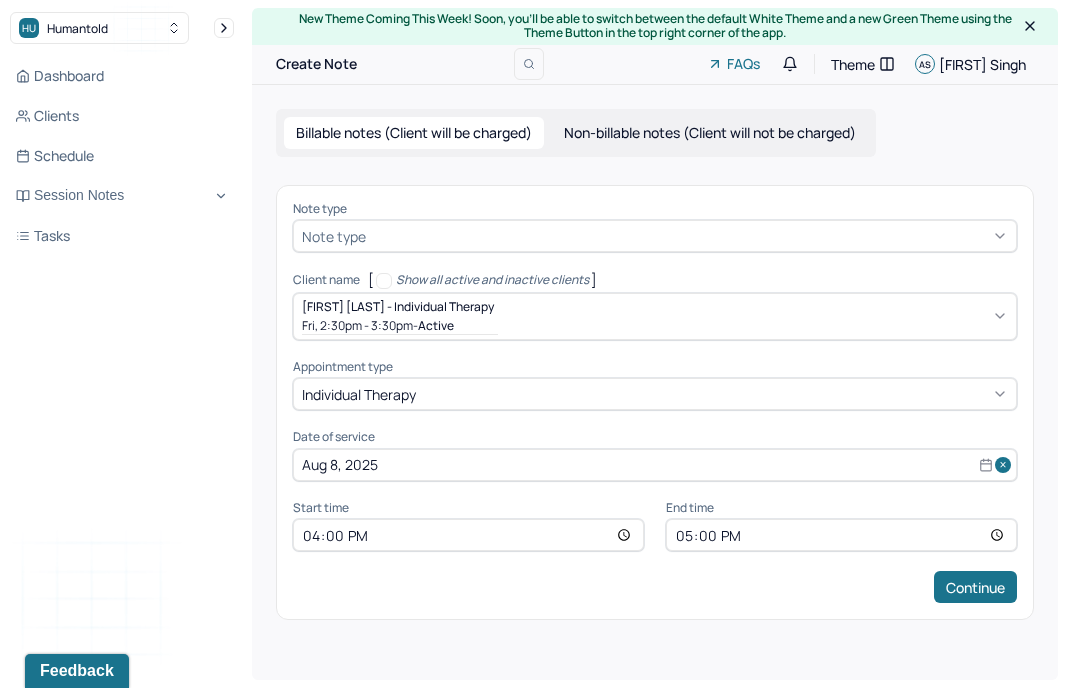 click on "Continue" at bounding box center (655, 587) 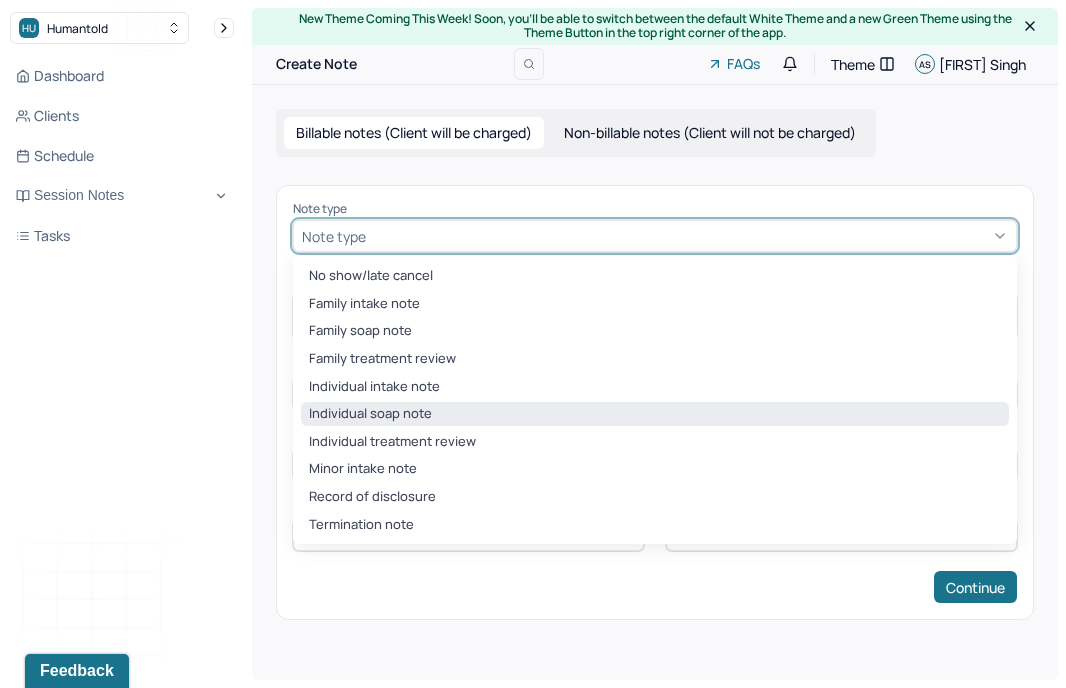 click on "Individual soap note" at bounding box center [655, 414] 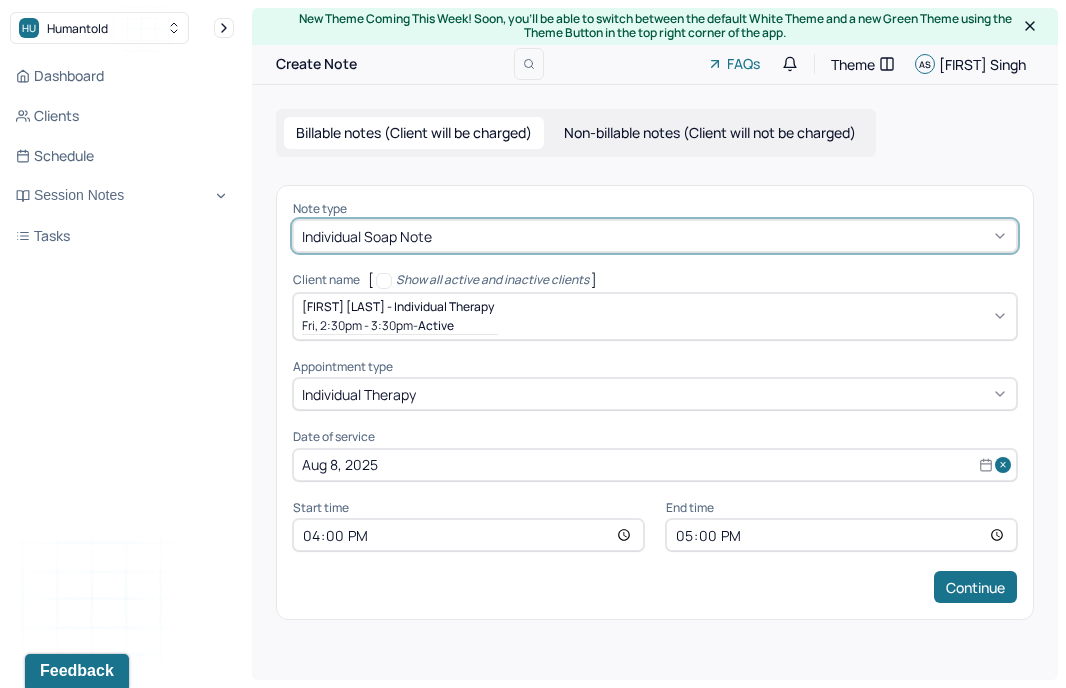 click on "Note type option Individual soap note, selected. Individual soap note Client name [ Show all active and inactive clients ] [FIRST] [LAST] - Individual therapy Fri, 2:30pm - 3:30pm  -  active Supervisee name [FIRST] [LAST] Appointment type individual therapy Date of service Aug 8, 2025 Start time 16:00 End time 17:00 Continue" at bounding box center (655, 402) 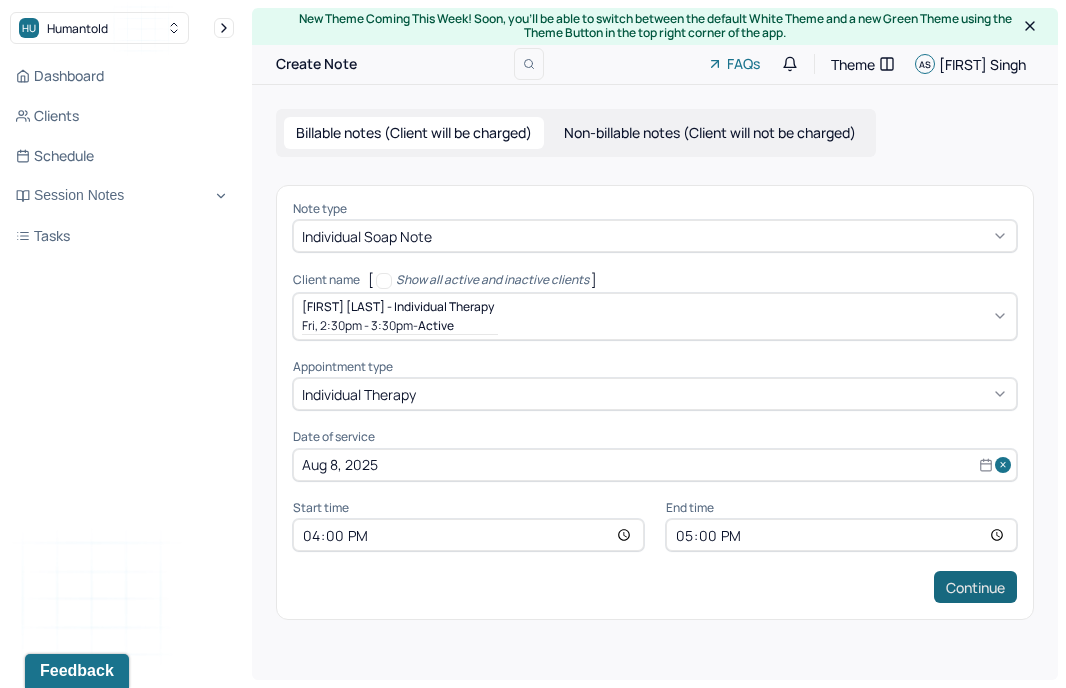 click on "Continue" at bounding box center [975, 587] 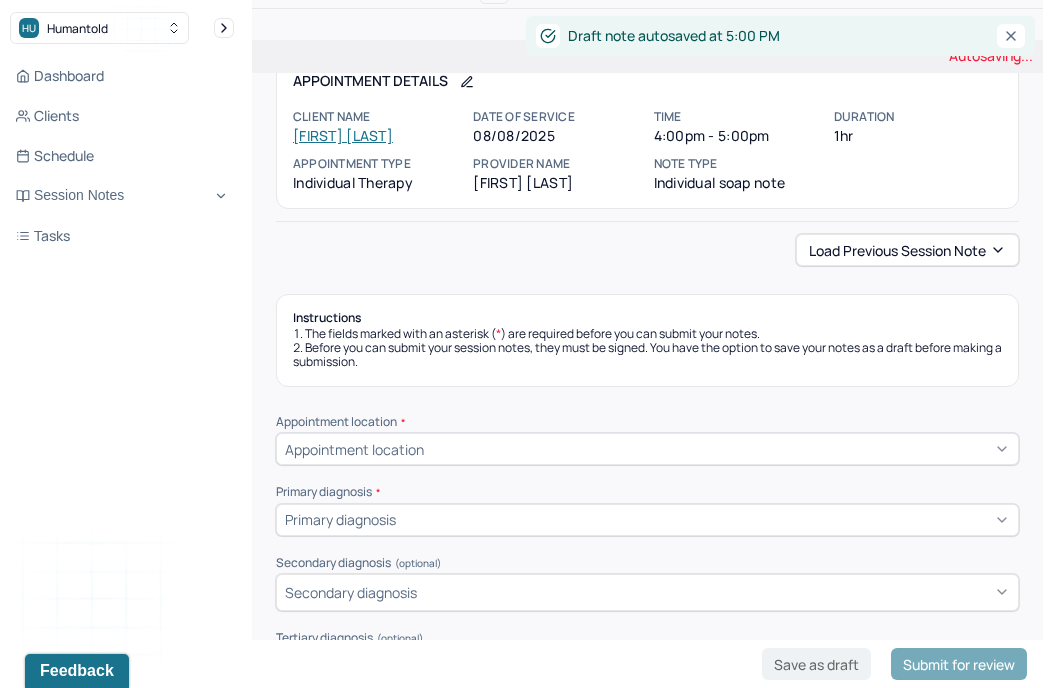 scroll, scrollTop: 96, scrollLeft: 0, axis: vertical 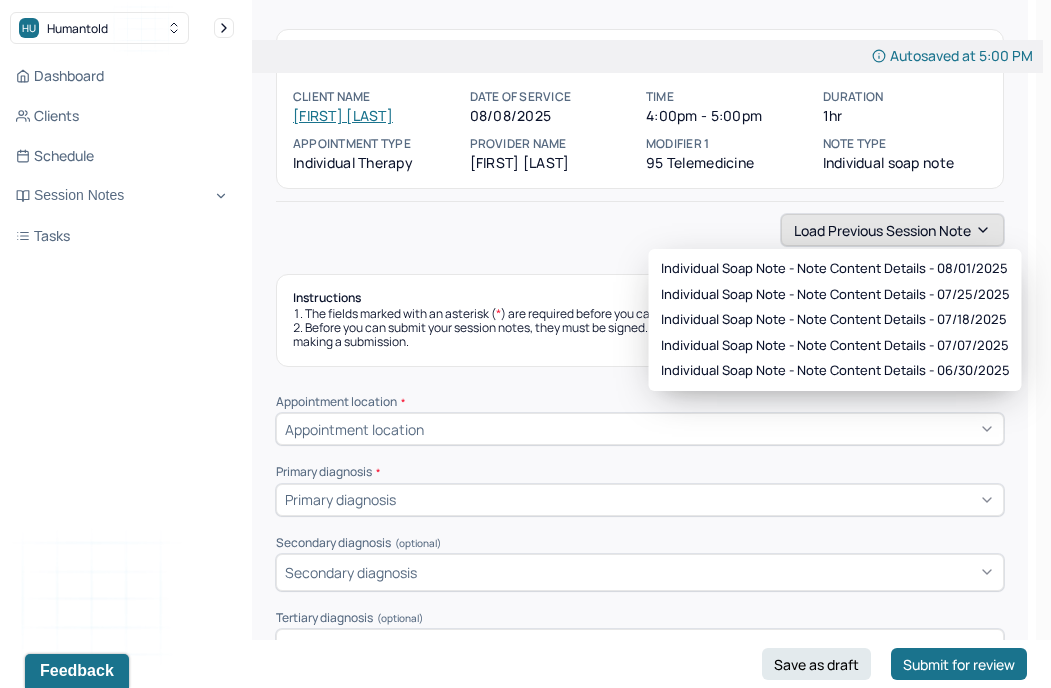 click on "Load previous session note" at bounding box center [892, 230] 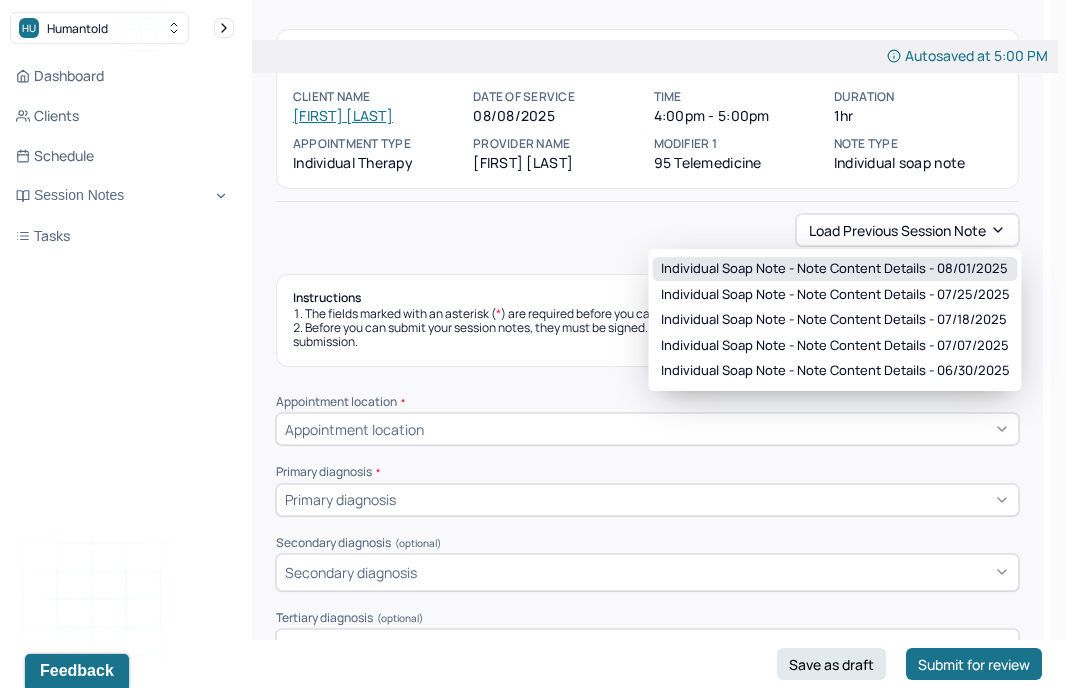 click on "Individual soap note   - Note content Details -   08/01/2025" at bounding box center (835, 269) 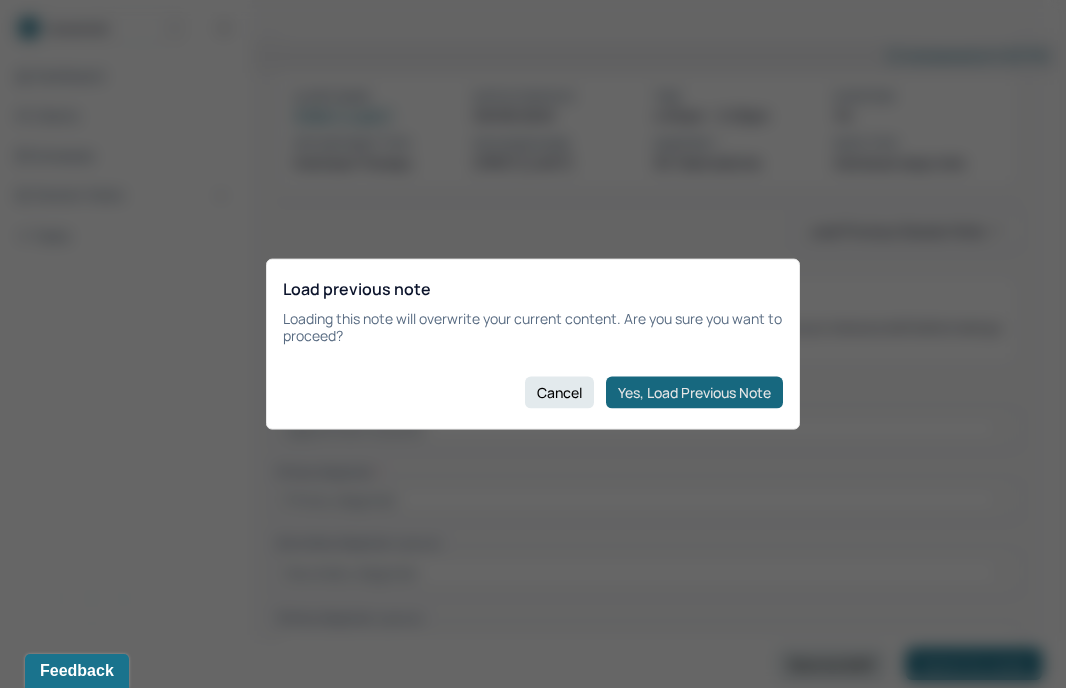 click on "Yes, Load Previous Note" at bounding box center (694, 392) 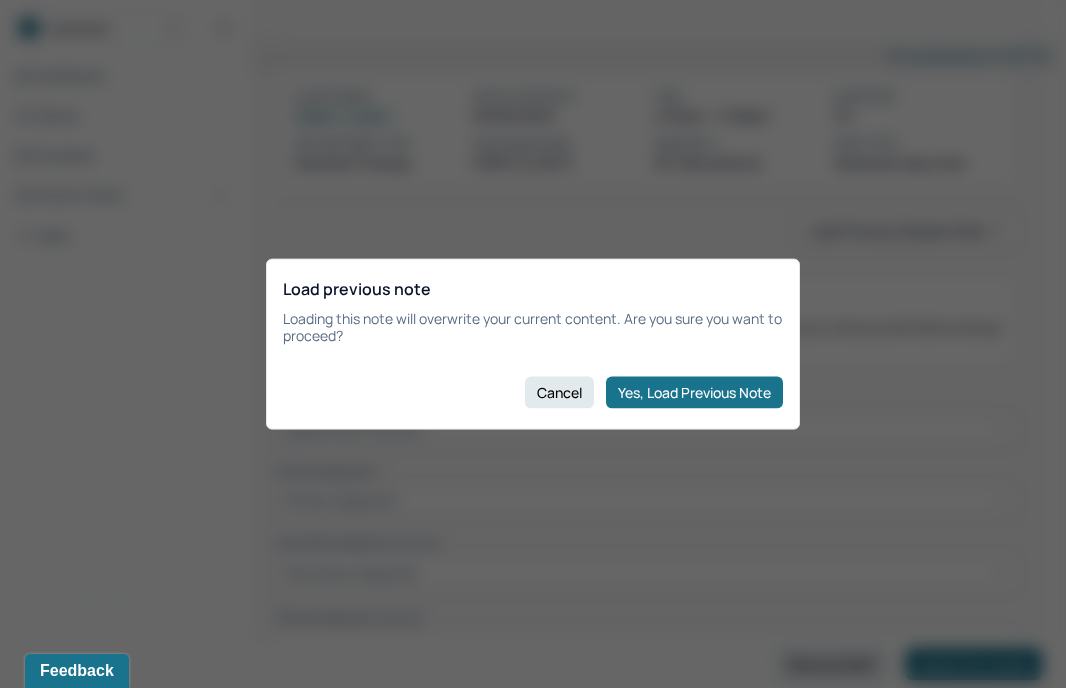 type on "Client presented as emotionally overwhelmed and anxious, expressing distress related to triggering work calls and academic pressure, while also demonstrating openness and engagement in discussing coping strategies and support options." 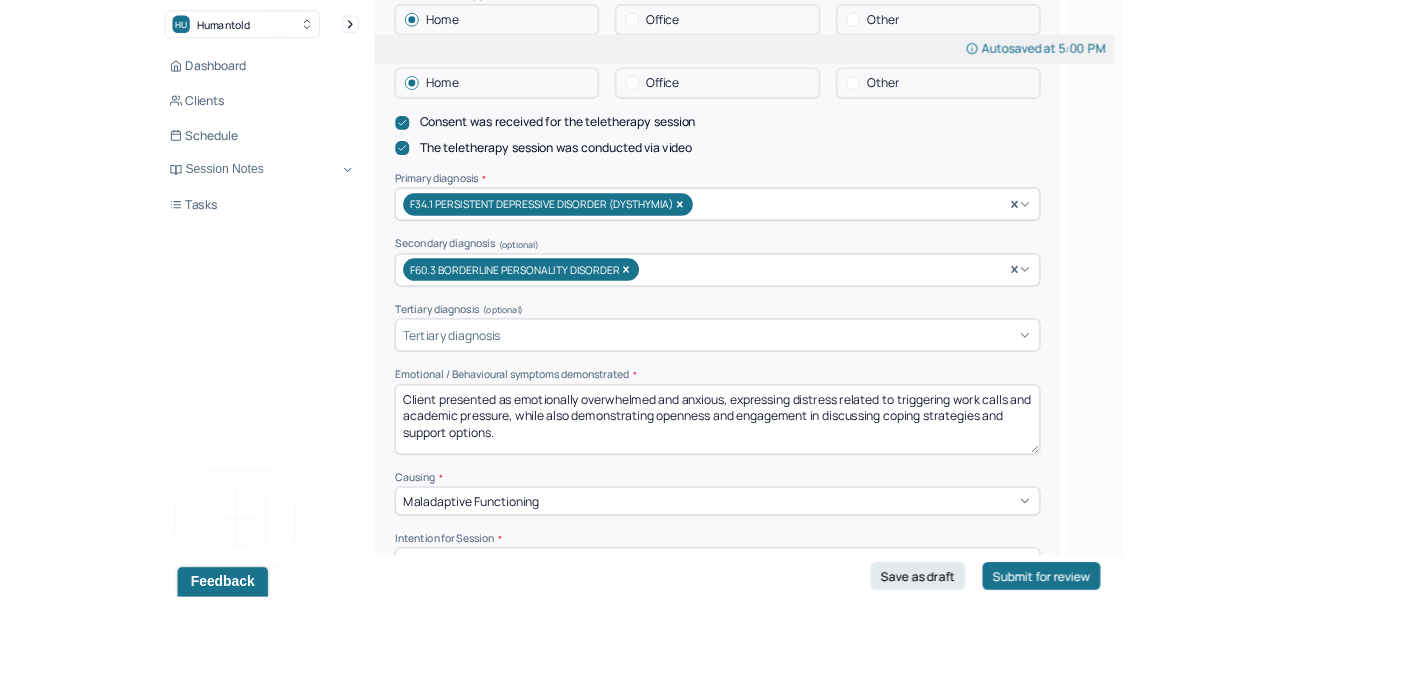 scroll, scrollTop: 545, scrollLeft: 0, axis: vertical 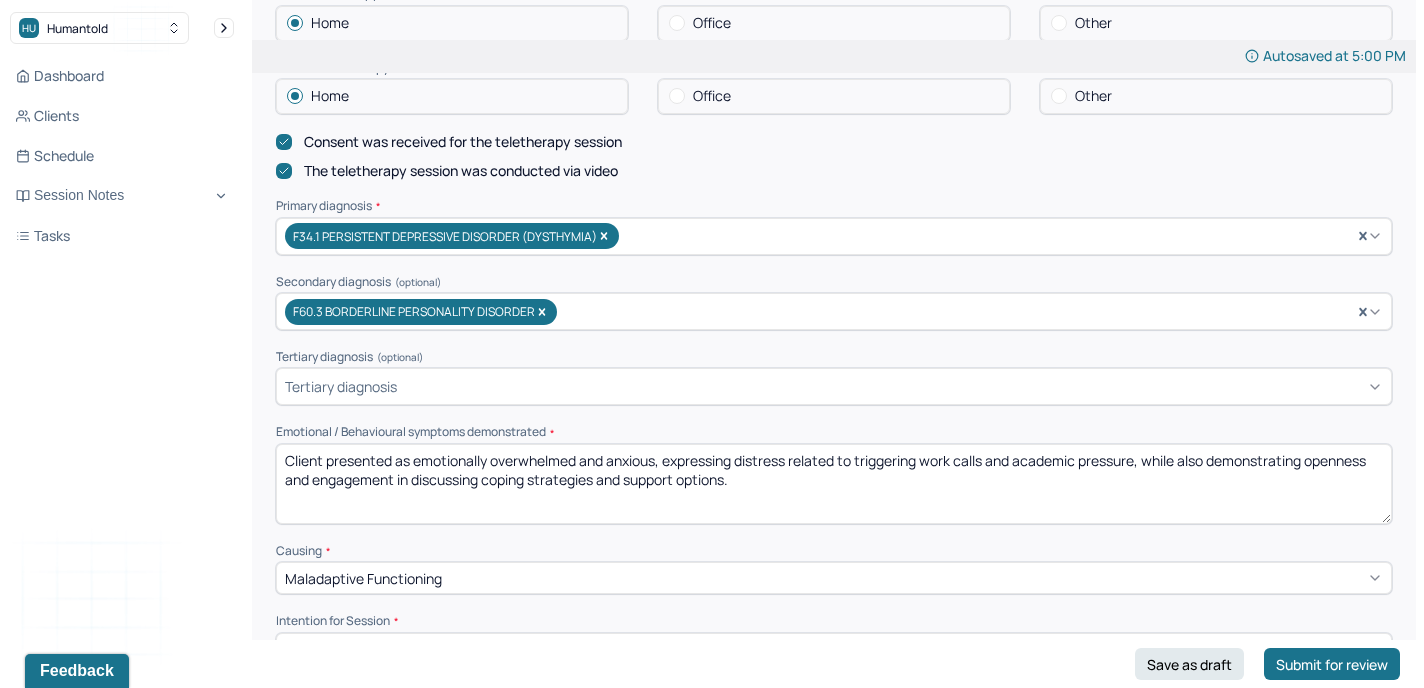 drag, startPoint x: 791, startPoint y: 481, endPoint x: 282, endPoint y: 447, distance: 510.1343 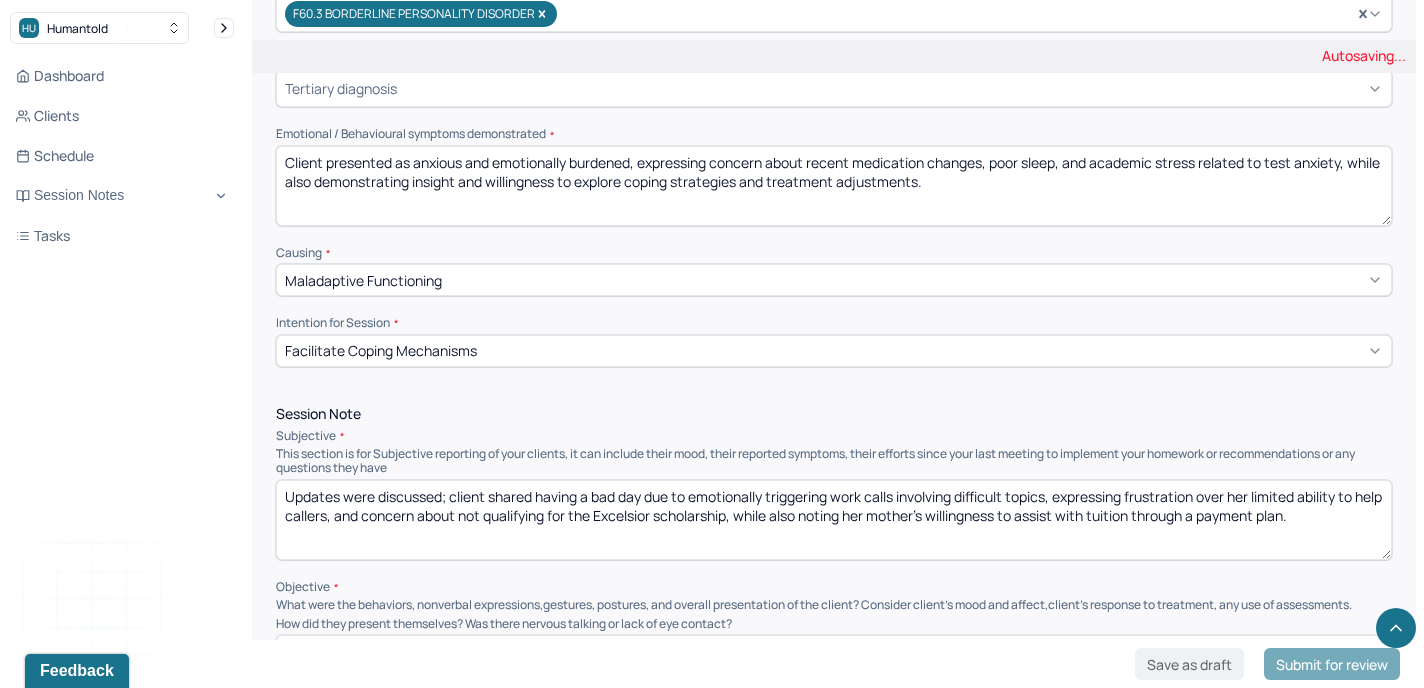 scroll, scrollTop: 853, scrollLeft: 0, axis: vertical 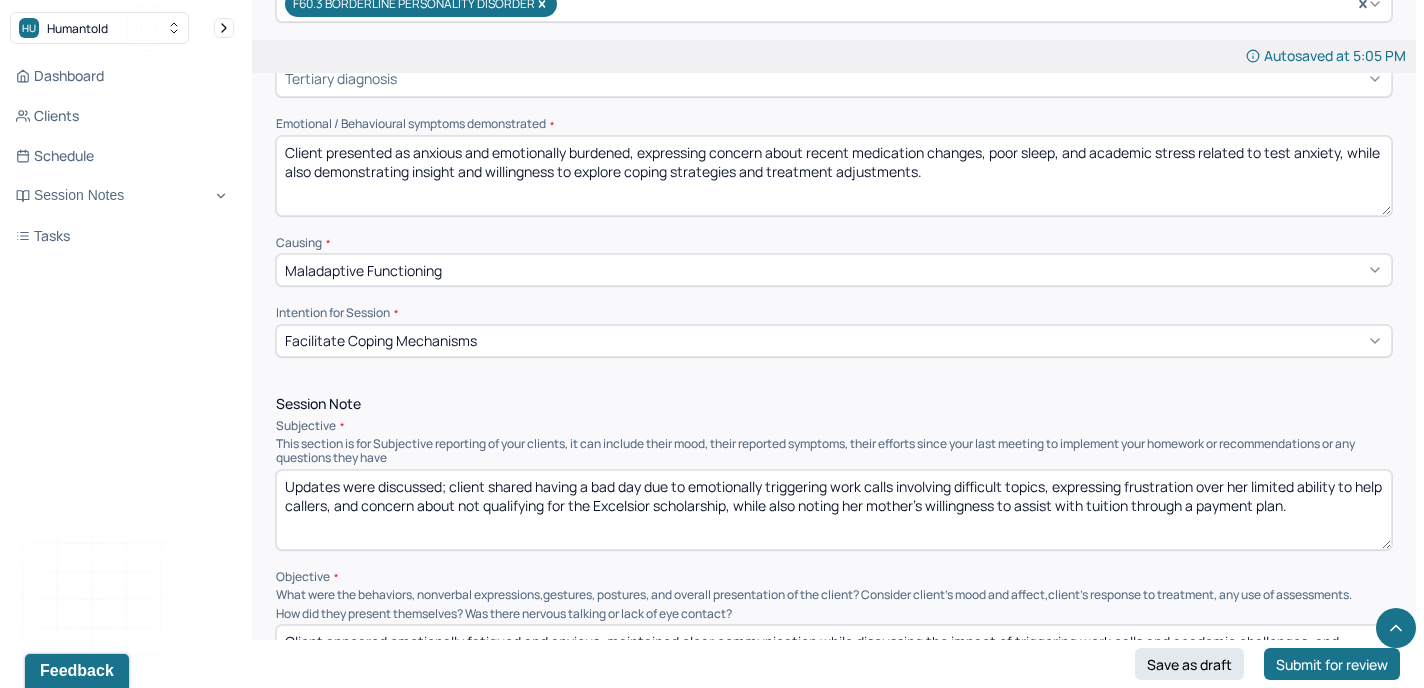 type on "Client presented as anxious and emotionally burdened, expressing concern about recent medication changes, poor sleep, and academic stress related to test anxiety, while also demonstrating insight and willingness to explore coping strategies and treatment adjustments." 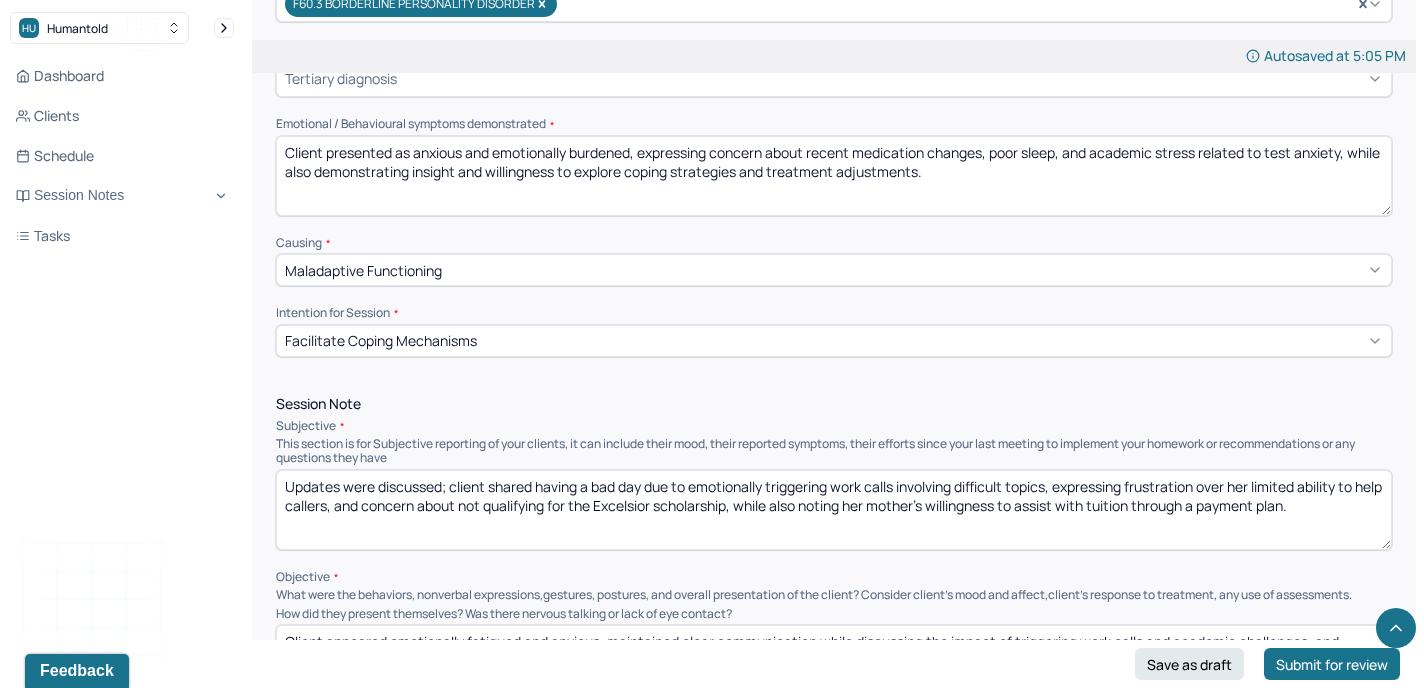 paste on "experiencing poor sleep over the past few days, recent concerns about starting a new medication prescribed by her NPP, and increased anxiety around an upcoming math class due to test anxiety, while also expressing openness to trying the medication and exploring options for managing her academic load" 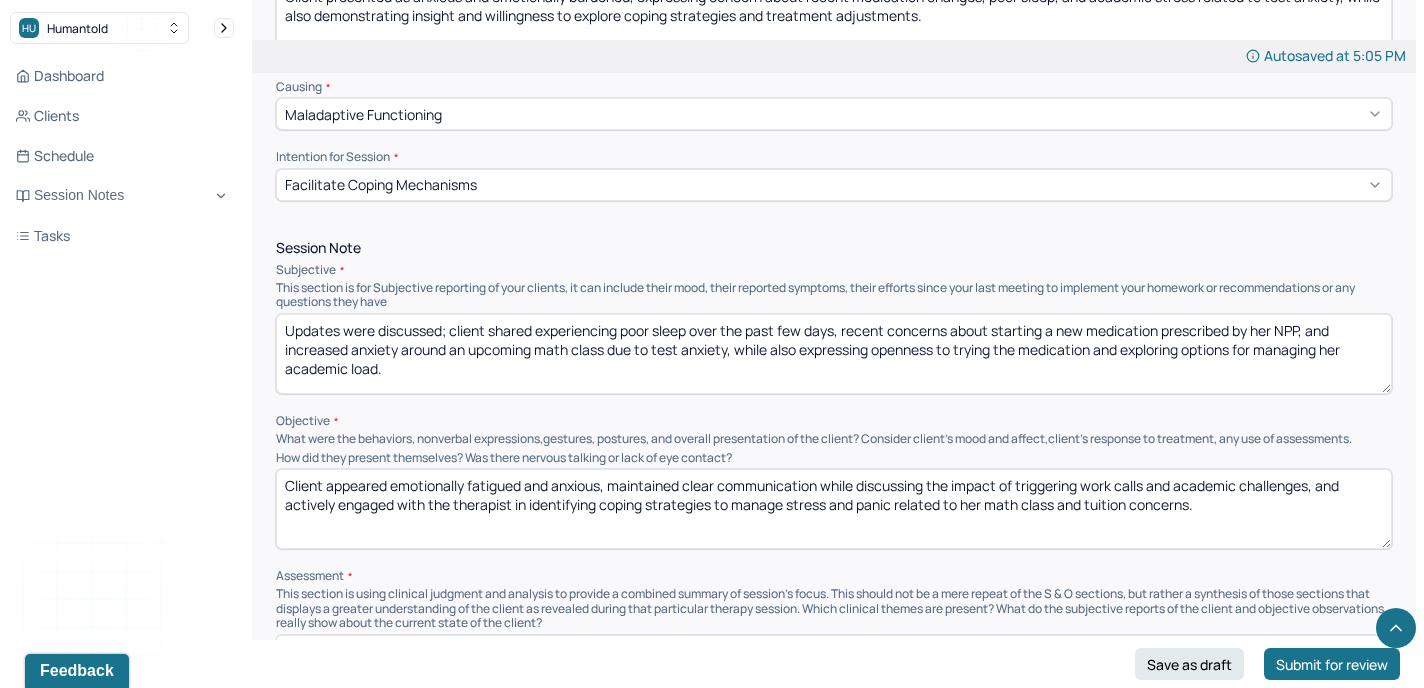 scroll, scrollTop: 1019, scrollLeft: 0, axis: vertical 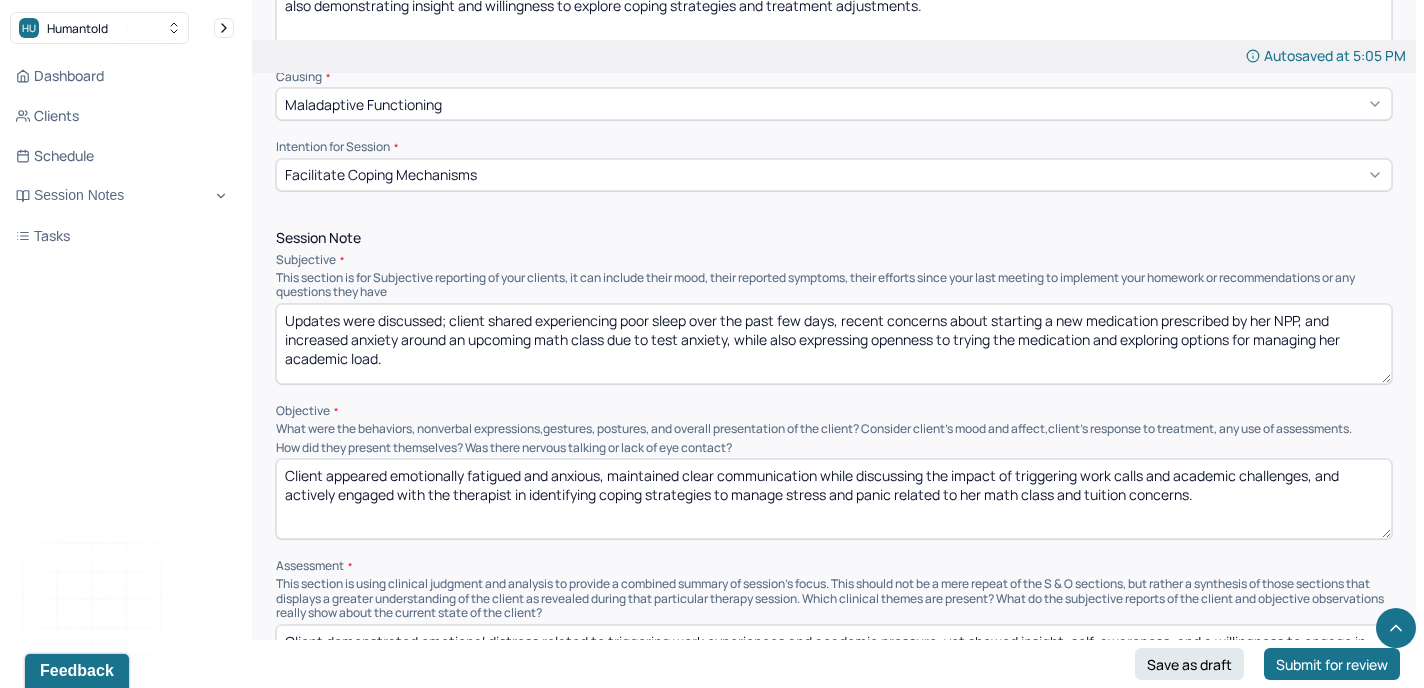 type on "Updates were discussed; client shared experiencing poor sleep over the past few days, recent concerns about starting a new medication prescribed by her NPP, and increased anxiety around an upcoming math class due to test anxiety, while also expressing openness to trying the medication and exploring options for managing her academic load." 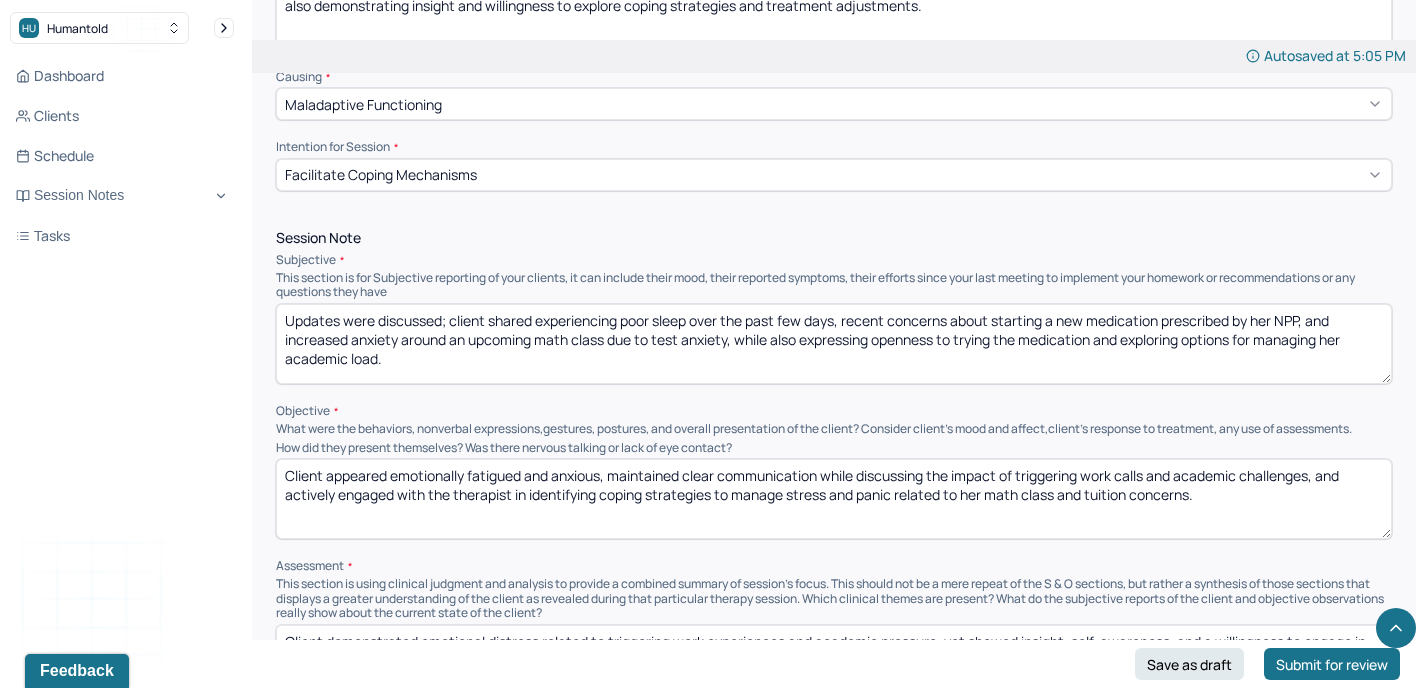 drag, startPoint x: 1217, startPoint y: 497, endPoint x: 277, endPoint y: 461, distance: 940.6891 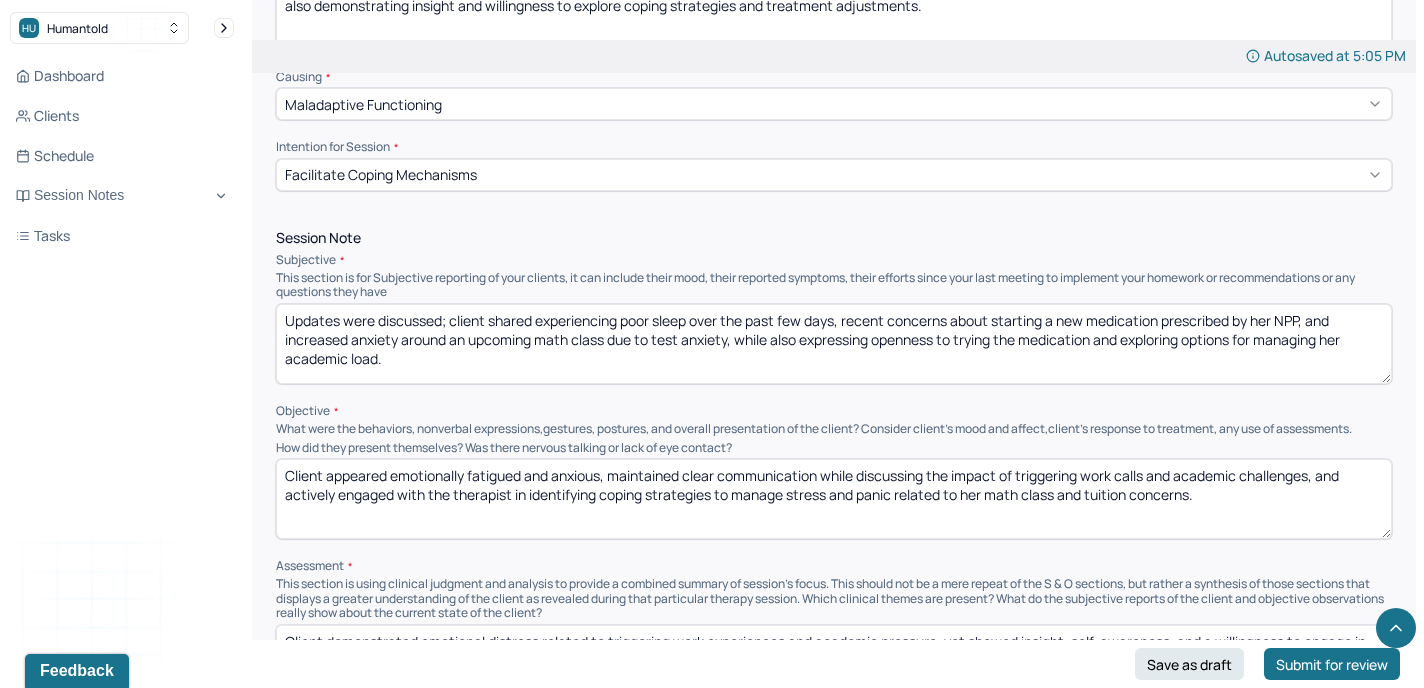 click on "Client appeared emotionally fatigued and anxious, maintained clear communication while discussing the impact of triggering work calls and academic challenges, and actively engaged with the therapist in identifying coping strategies to manage stress and panic related to her math class and tuition concerns." at bounding box center (834, 499) 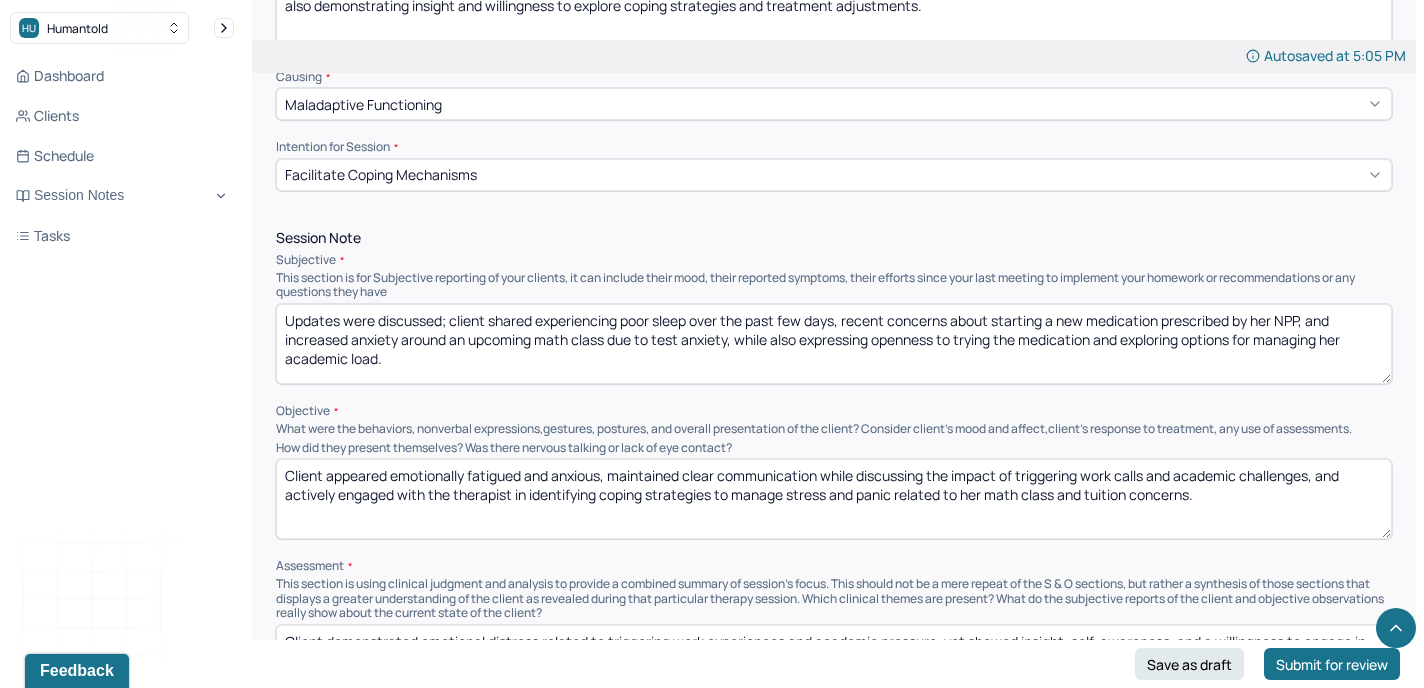 paste on "anxious and mildly fatigued, maintained appropriate eye contact and coherent speech while discussing recent sleep disturbances, medication concerns, and academic stress, and actively participated in exploring strategies to manage test anxiety and workload planning." 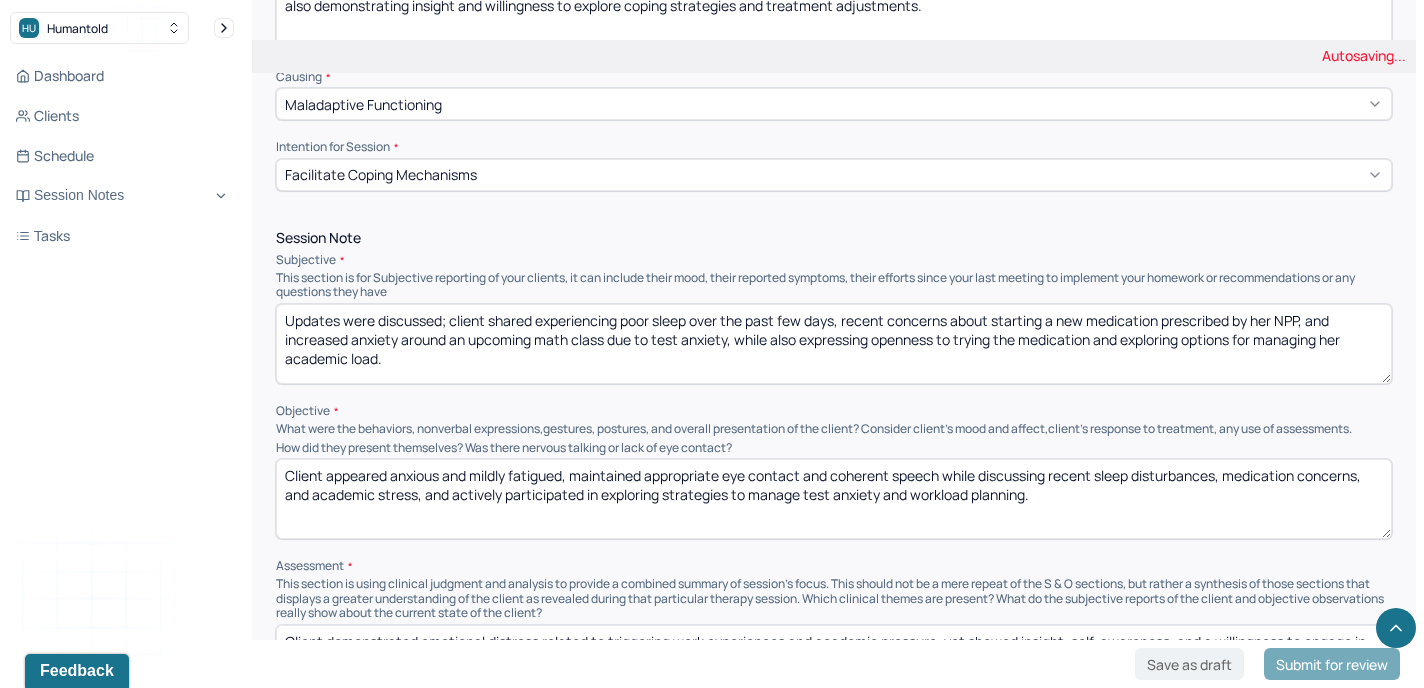 scroll, scrollTop: 9, scrollLeft: 0, axis: vertical 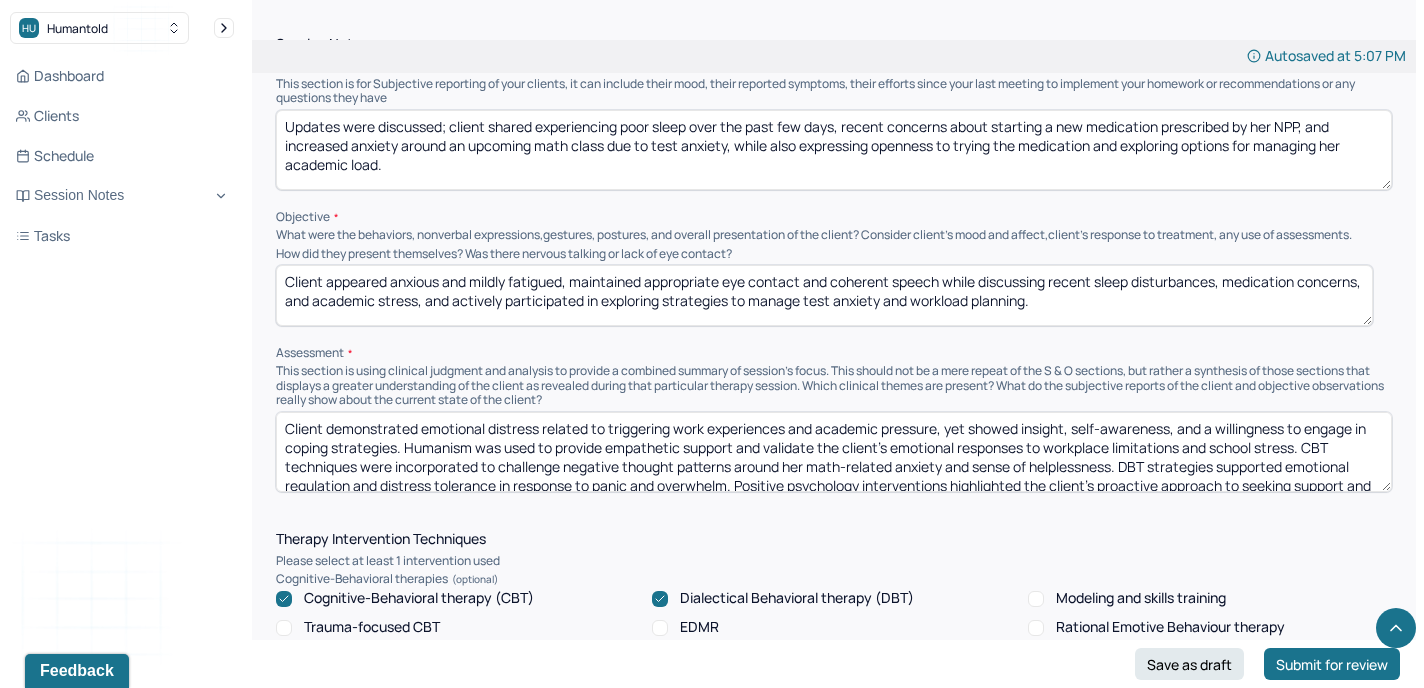 drag, startPoint x: 1389, startPoint y: 329, endPoint x: 1369, endPoint y: 309, distance: 28.284271 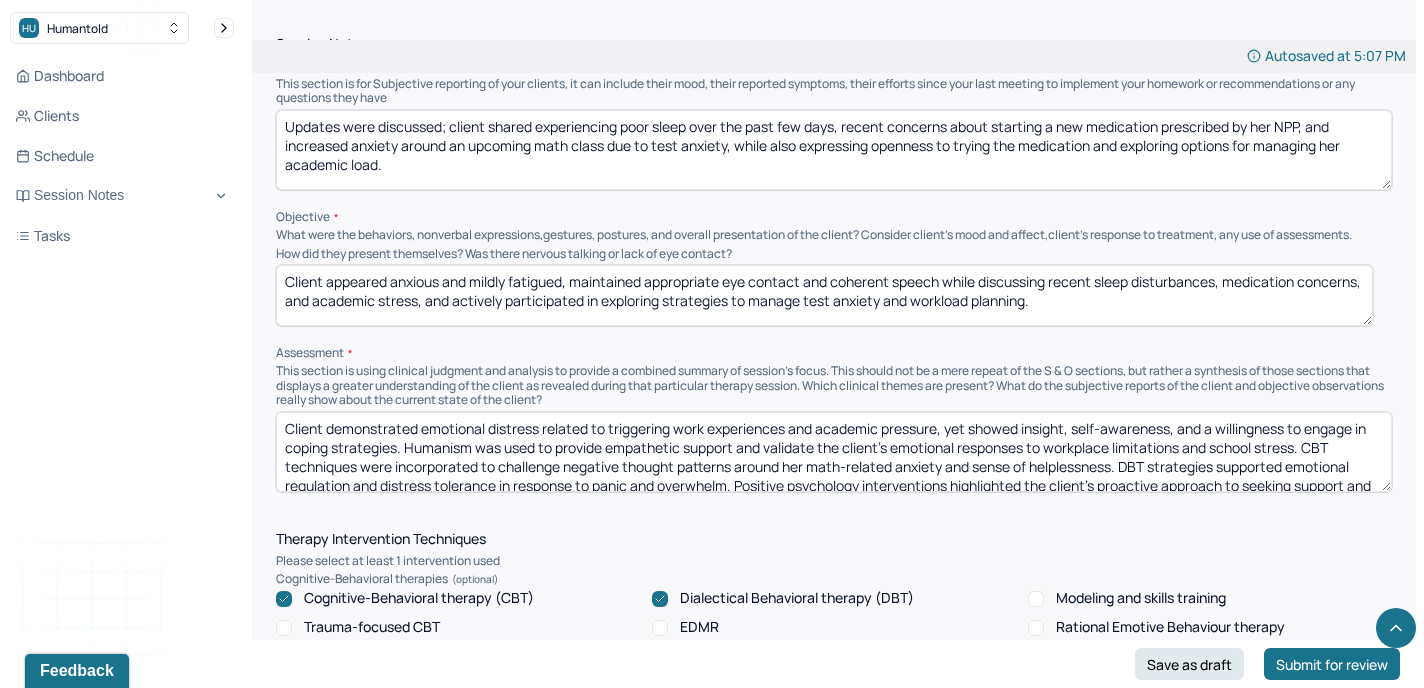click on "Client appeared anxious and mildly fatigued, maintained appropriate eye contact and coherent speech while discussing recent sleep disturbances, medication concerns, and academic stress, and actively participated in exploring strategies to manage test anxiety and workload planning." at bounding box center [824, 295] 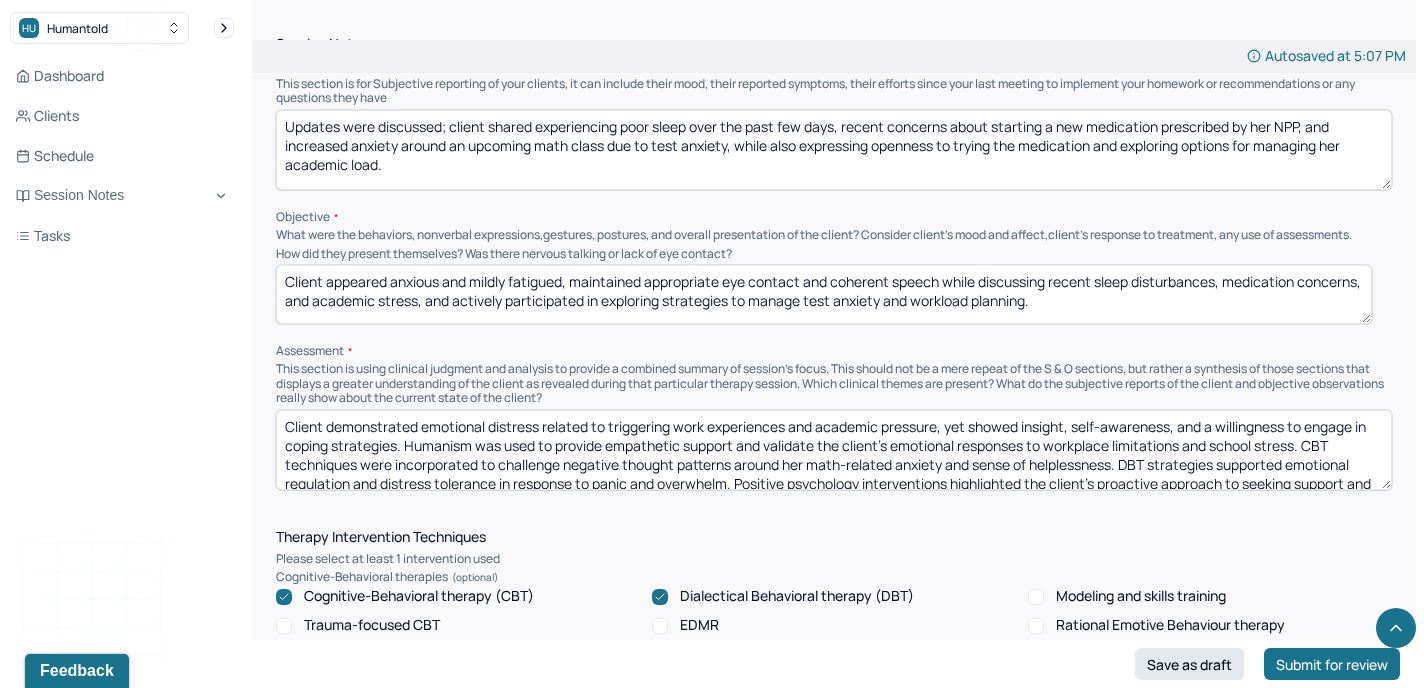 type on "Client appeared anxious and mildly fatigued, maintained appropriate eye contact and coherent speech while discussing recent sleep disturbances, medication concerns, and academic stress, and actively participated in exploring strategies to manage test anxiety and workload planning." 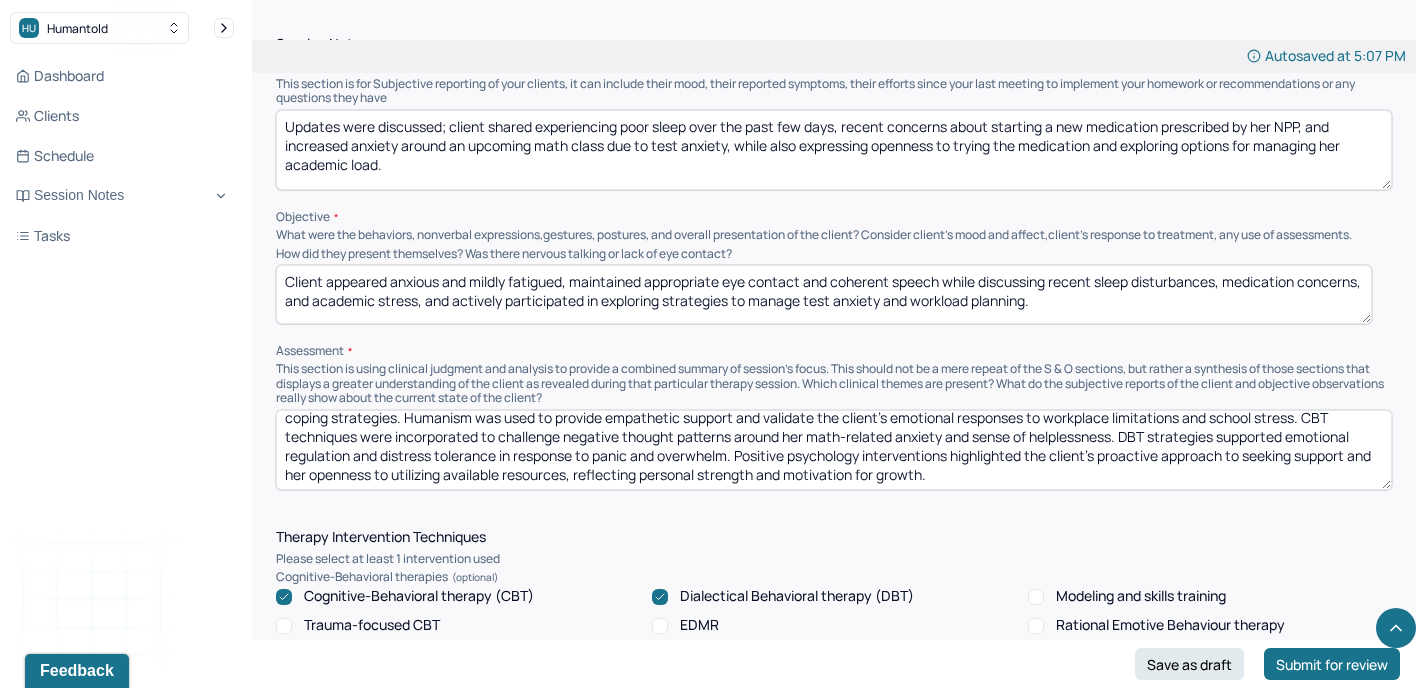 drag, startPoint x: 282, startPoint y: 414, endPoint x: 1345, endPoint y: 630, distance: 1084.7235 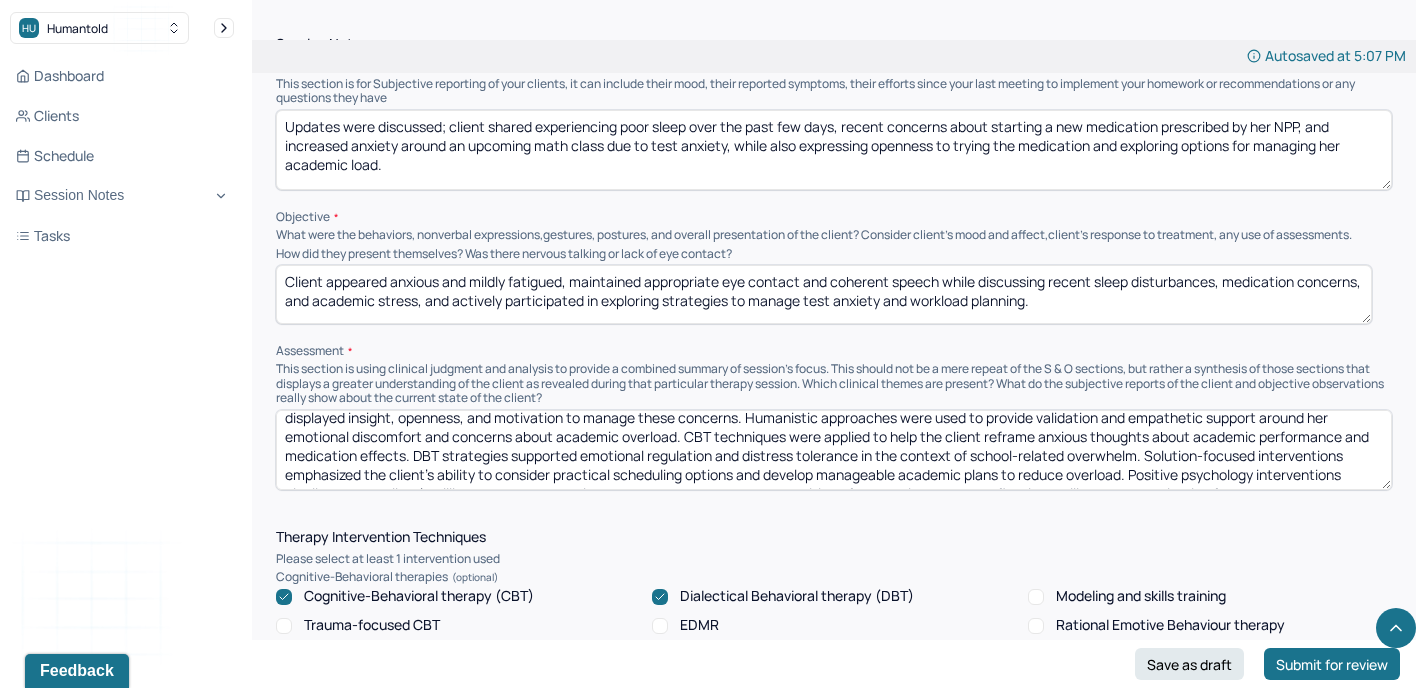 scroll, scrollTop: 60, scrollLeft: 0, axis: vertical 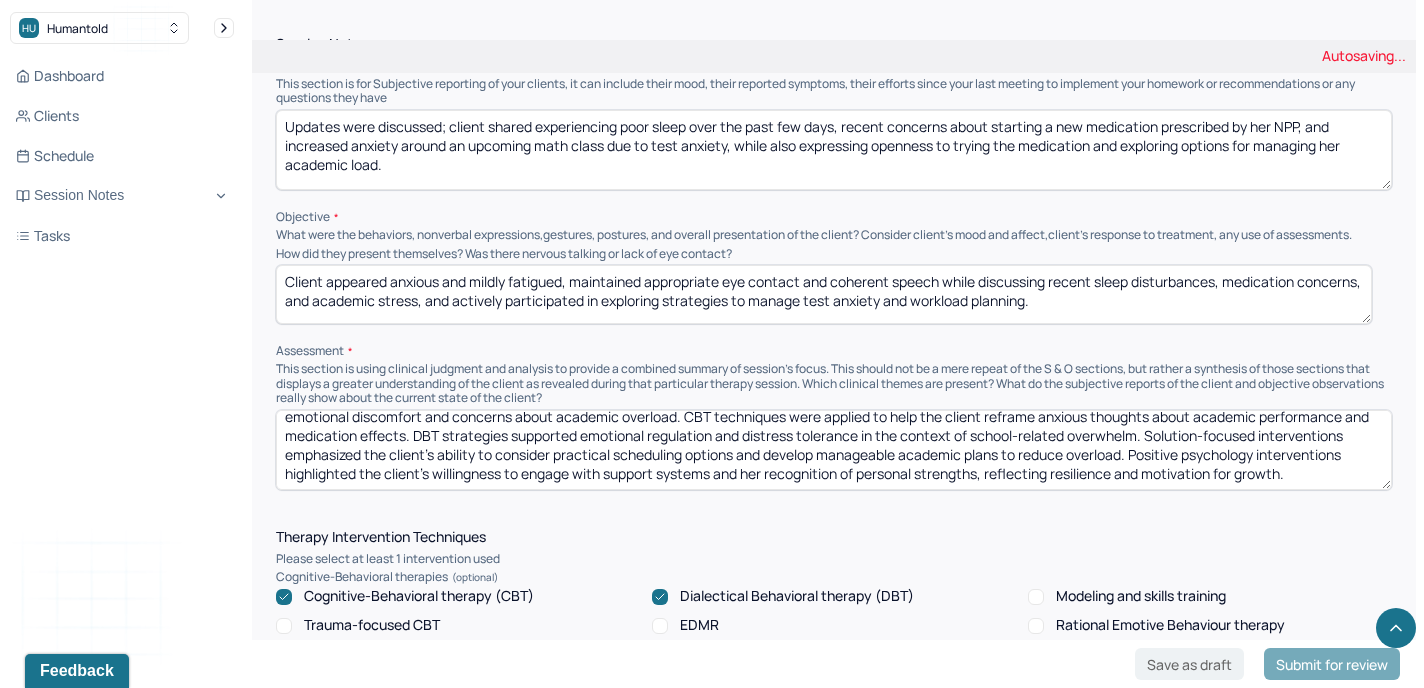 type on "Client demonstrated emotional distress related to recent medication changes, sleep disruption, and academic pressure, particularly around math-related test anxiety, yet displayed insight, openness, and motivation to manage these concerns. Humanistic approaches were used to provide validation and empathetic support around her emotional discomfort and concerns about academic overload. CBT techniques were applied to help the client reframe anxious thoughts about academic performance and medication effects. DBT strategies supported emotional regulation and distress tolerance in the context of school-related overwhelm. Solution-focused interventions emphasized the client's ability to consider practical scheduling options and develop manageable academic plans to reduce overload. Positive psychology interventions highlighted the client’s willingness to engage with support systems and her recognition of personal strengths, reflecting resilience and motivation for growth." 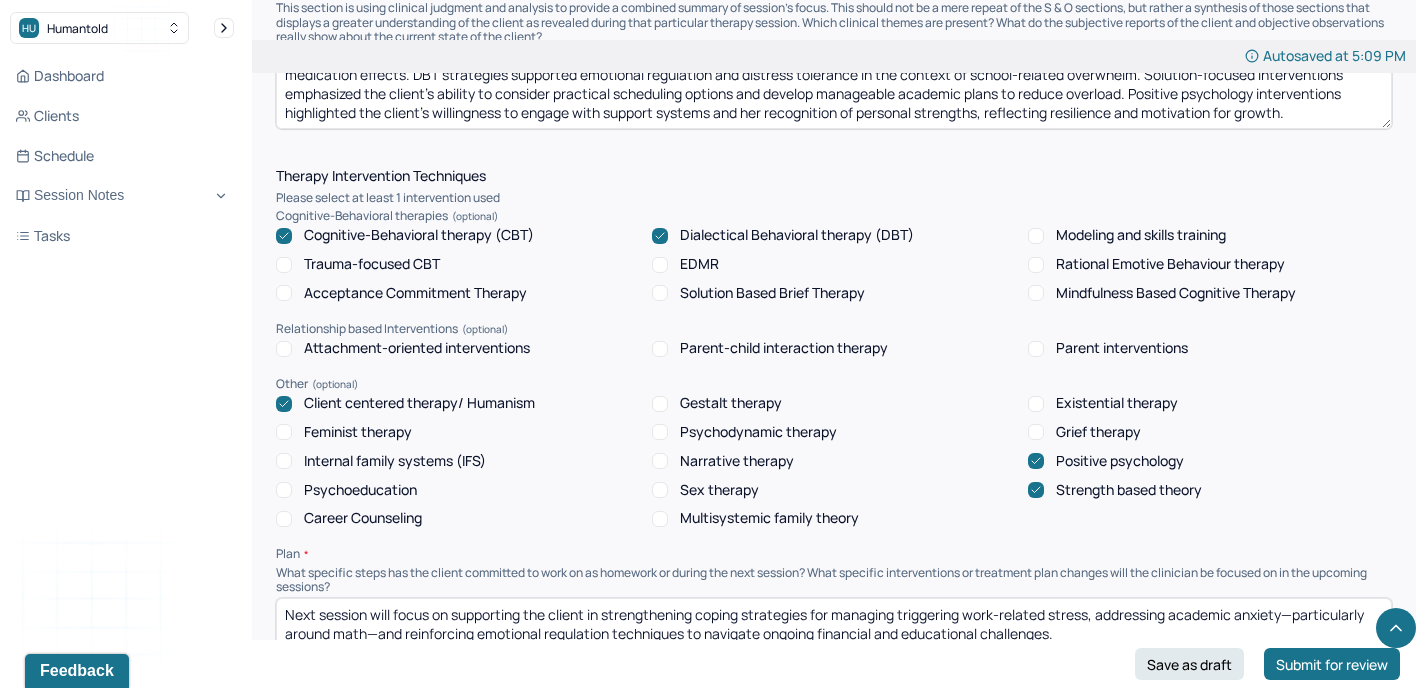 scroll, scrollTop: 1581, scrollLeft: 0, axis: vertical 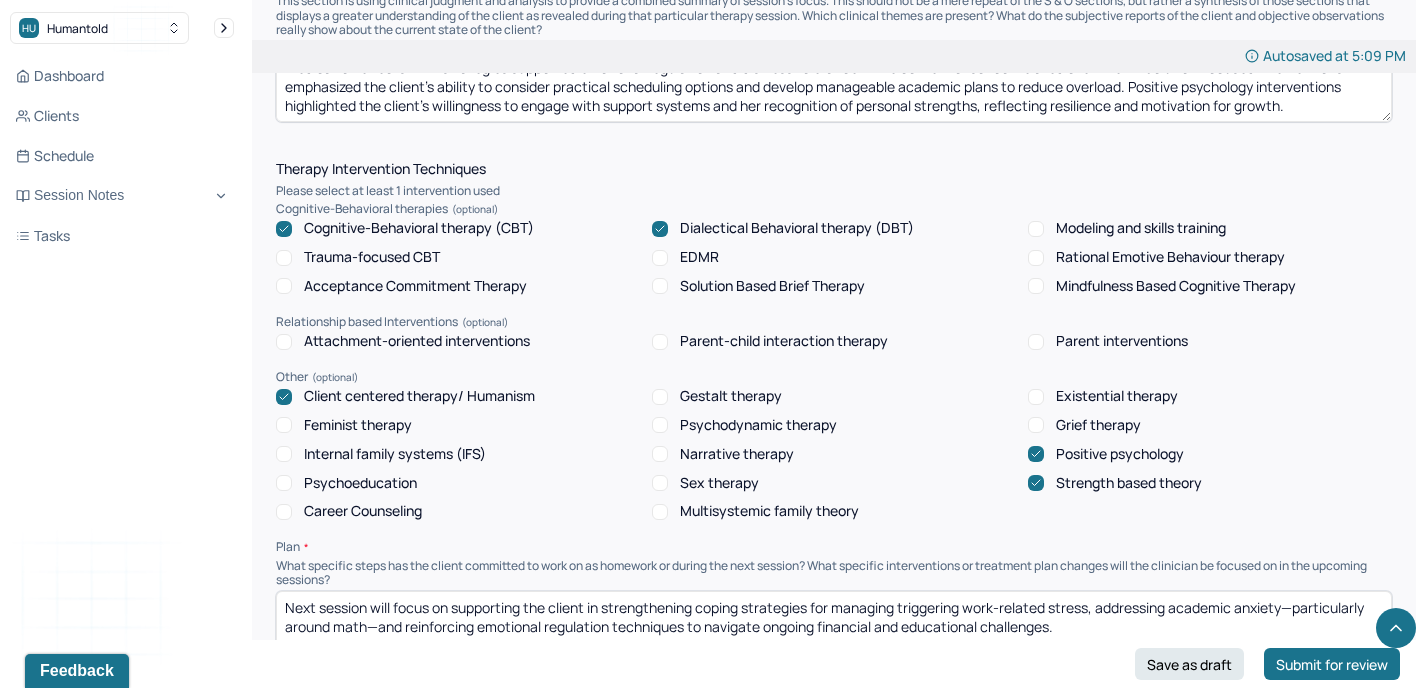 click on "Solution Based Brief Therapy" at bounding box center (660, 286) 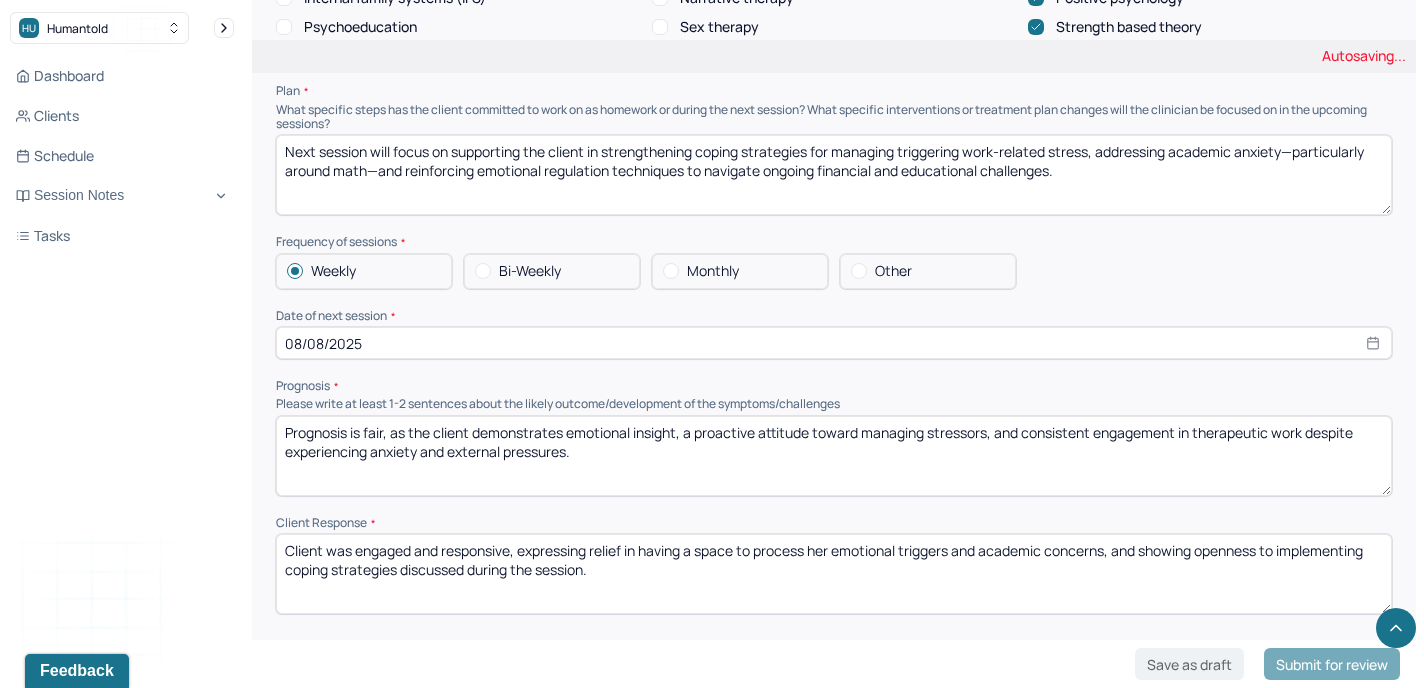scroll, scrollTop: 2024, scrollLeft: 0, axis: vertical 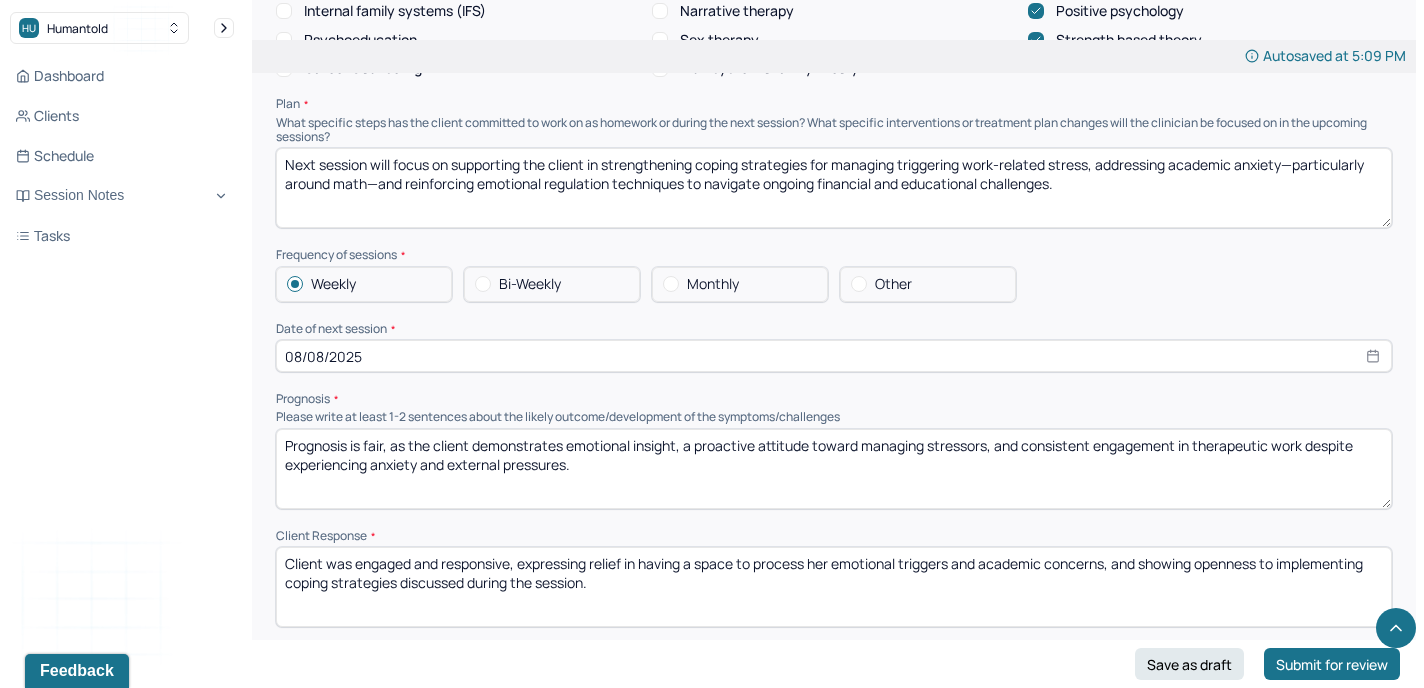 drag, startPoint x: 1094, startPoint y: 184, endPoint x: 237, endPoint y: 150, distance: 857.6742 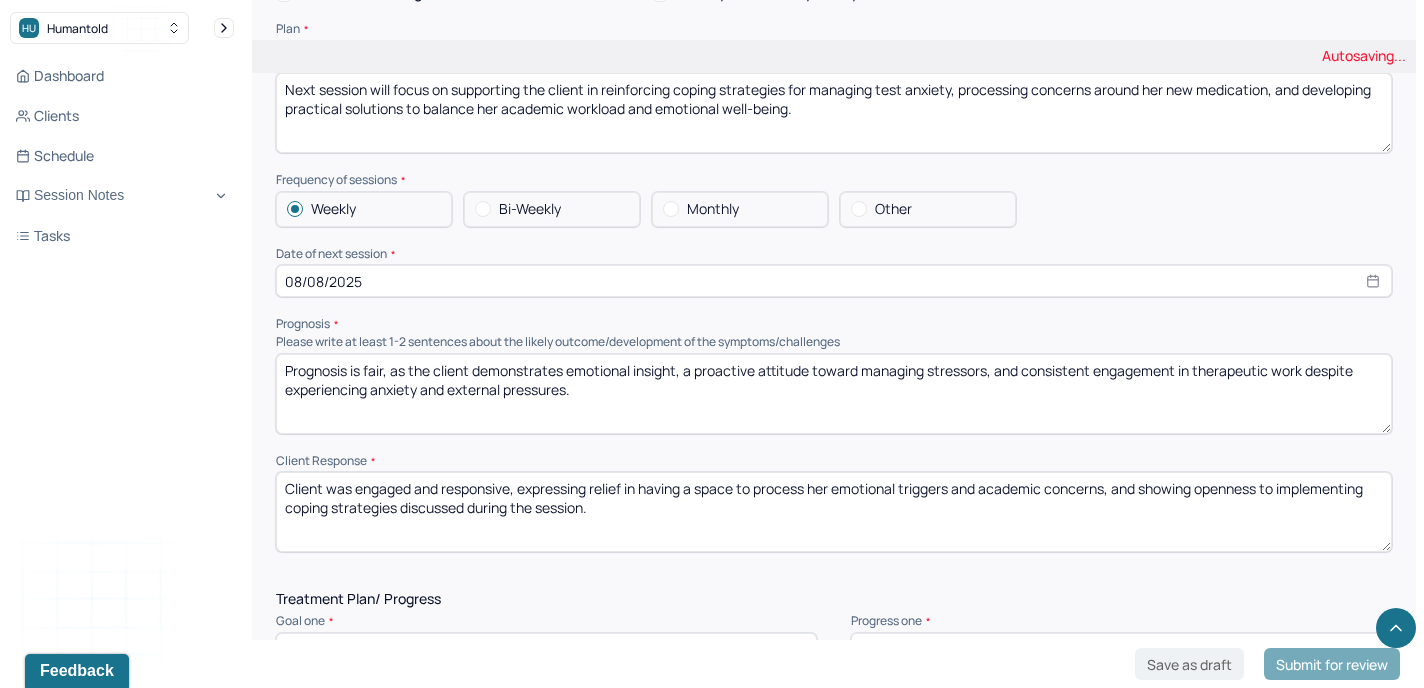scroll, scrollTop: 2110, scrollLeft: 0, axis: vertical 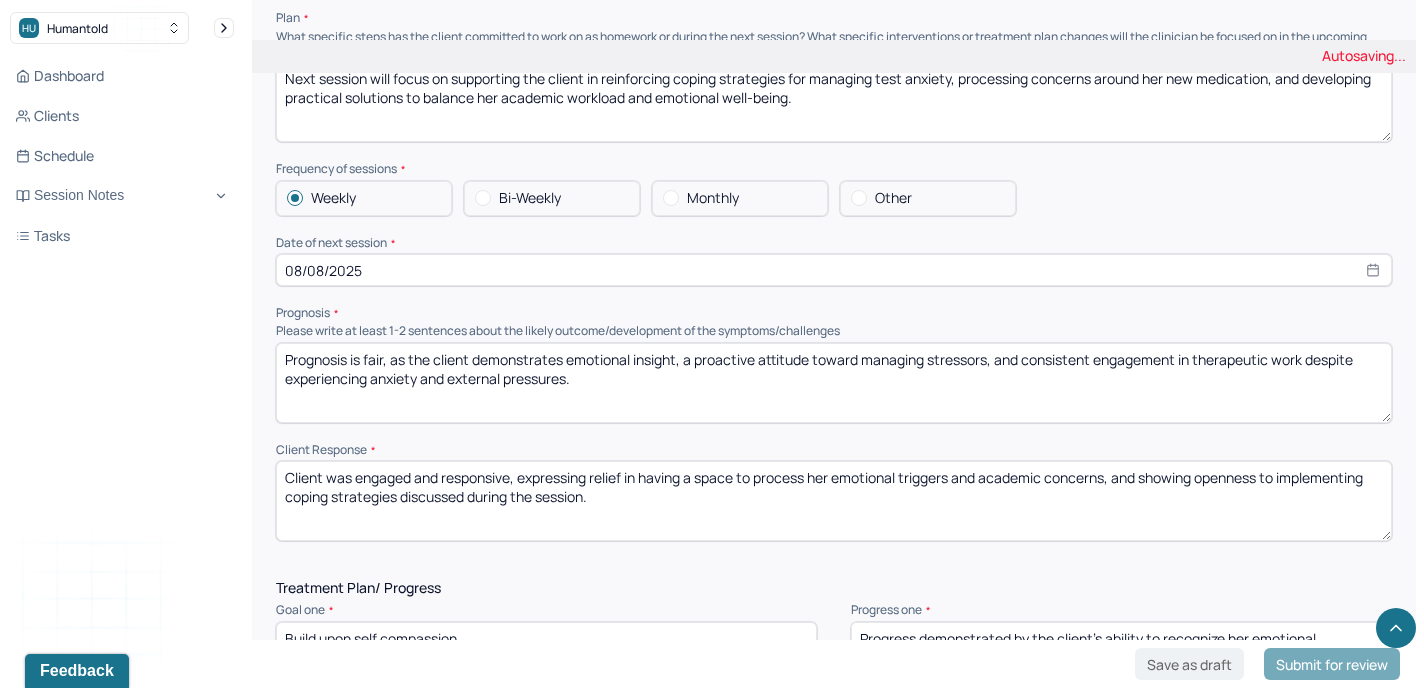 type on "Next session will focus on supporting the client in reinforcing coping strategies for managing test anxiety, processing concerns around her new medication, and developing practical solutions to balance her academic workload and emotional well-being." 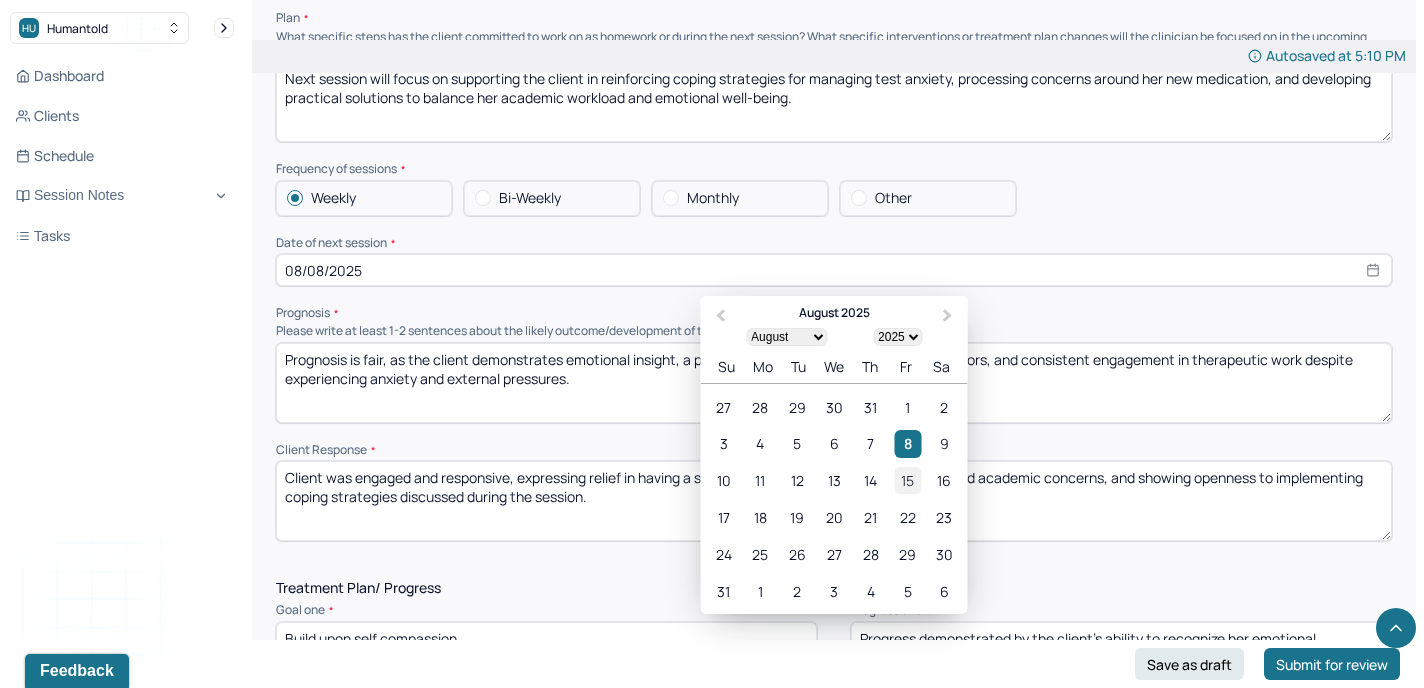 click on "15" at bounding box center (907, 480) 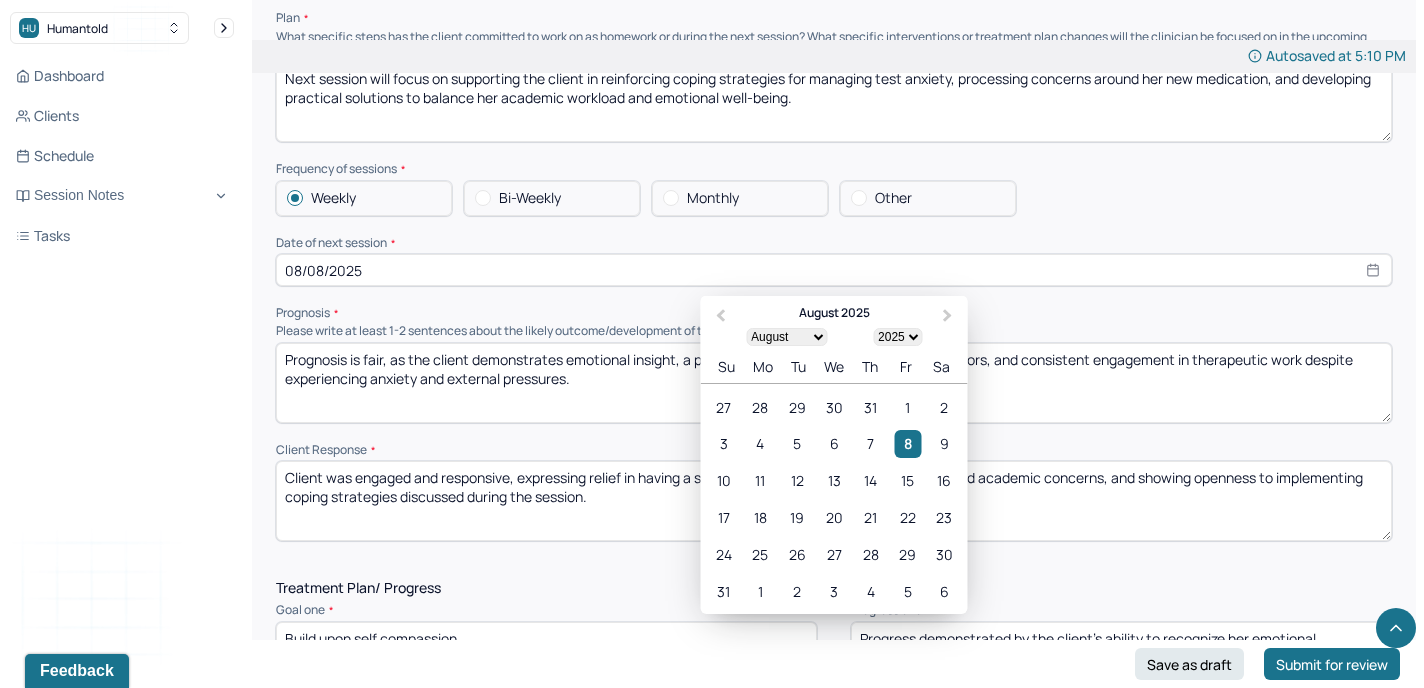 type on "08/15/2025" 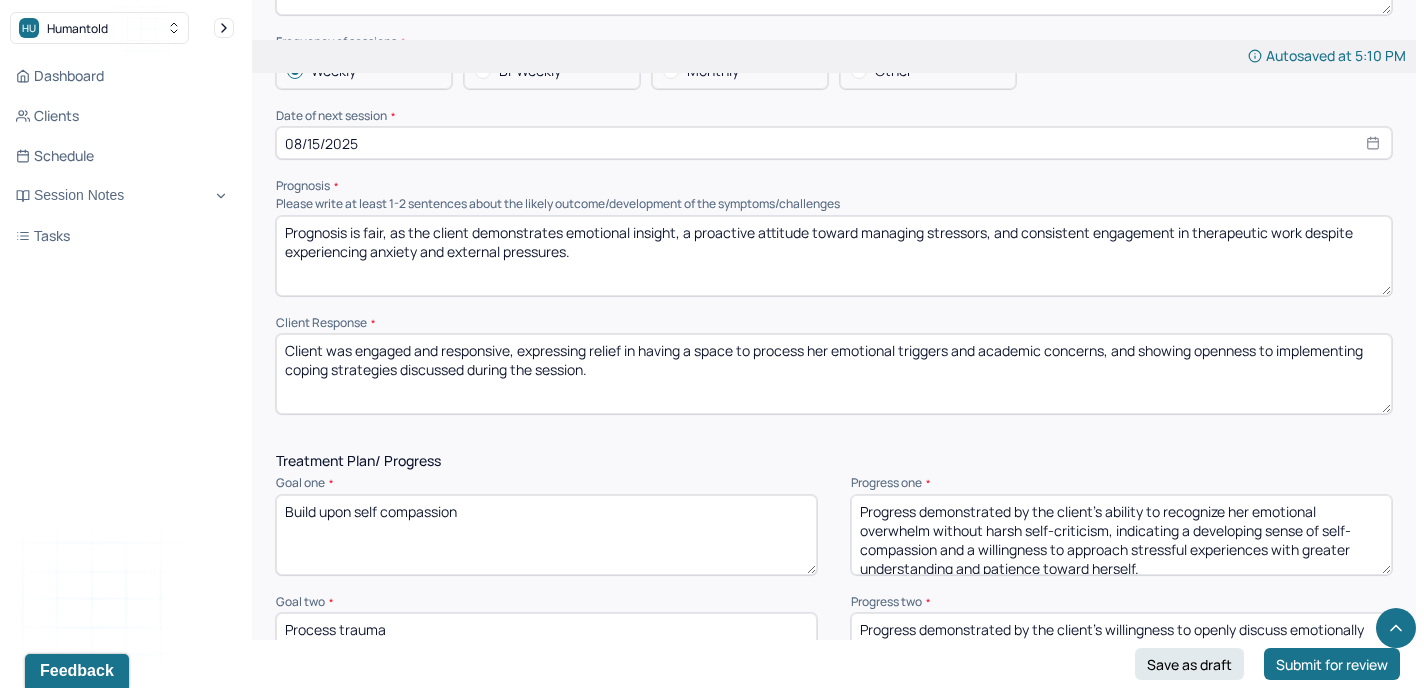 scroll, scrollTop: 2282, scrollLeft: 0, axis: vertical 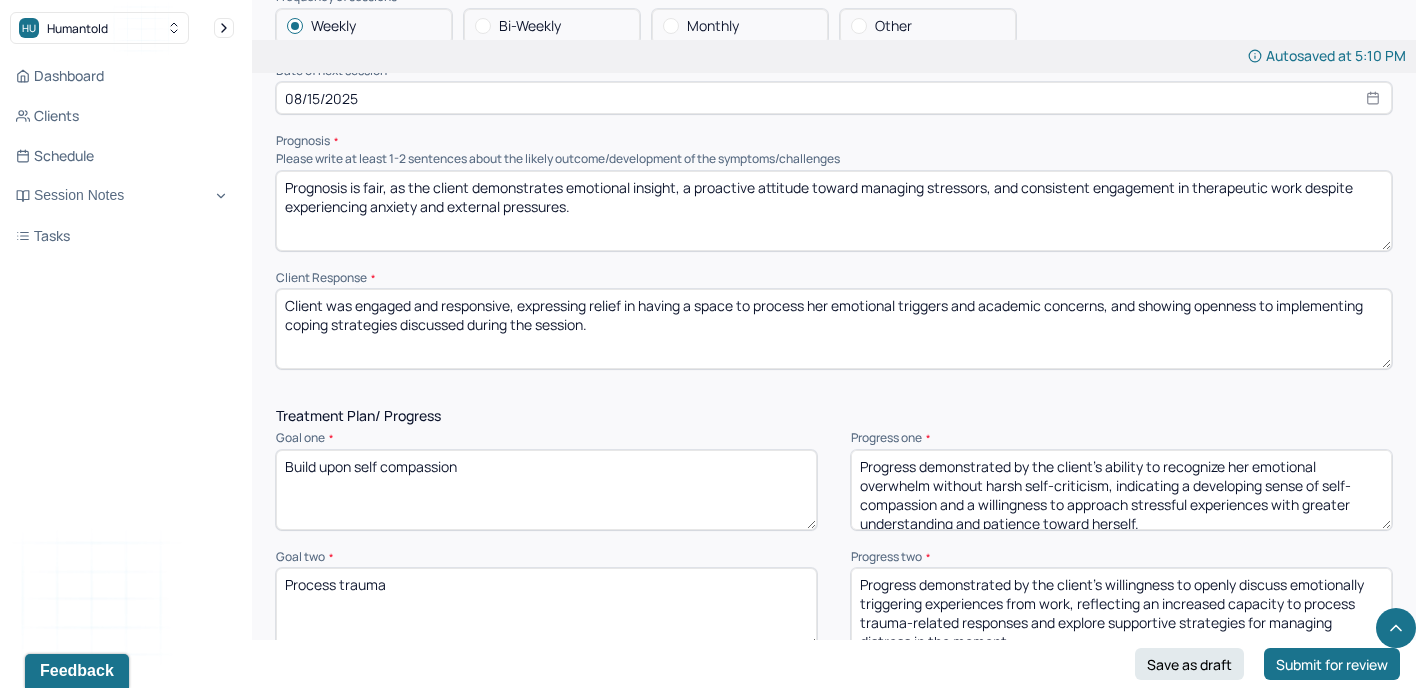 drag, startPoint x: 615, startPoint y: 209, endPoint x: 300, endPoint y: 161, distance: 318.63617 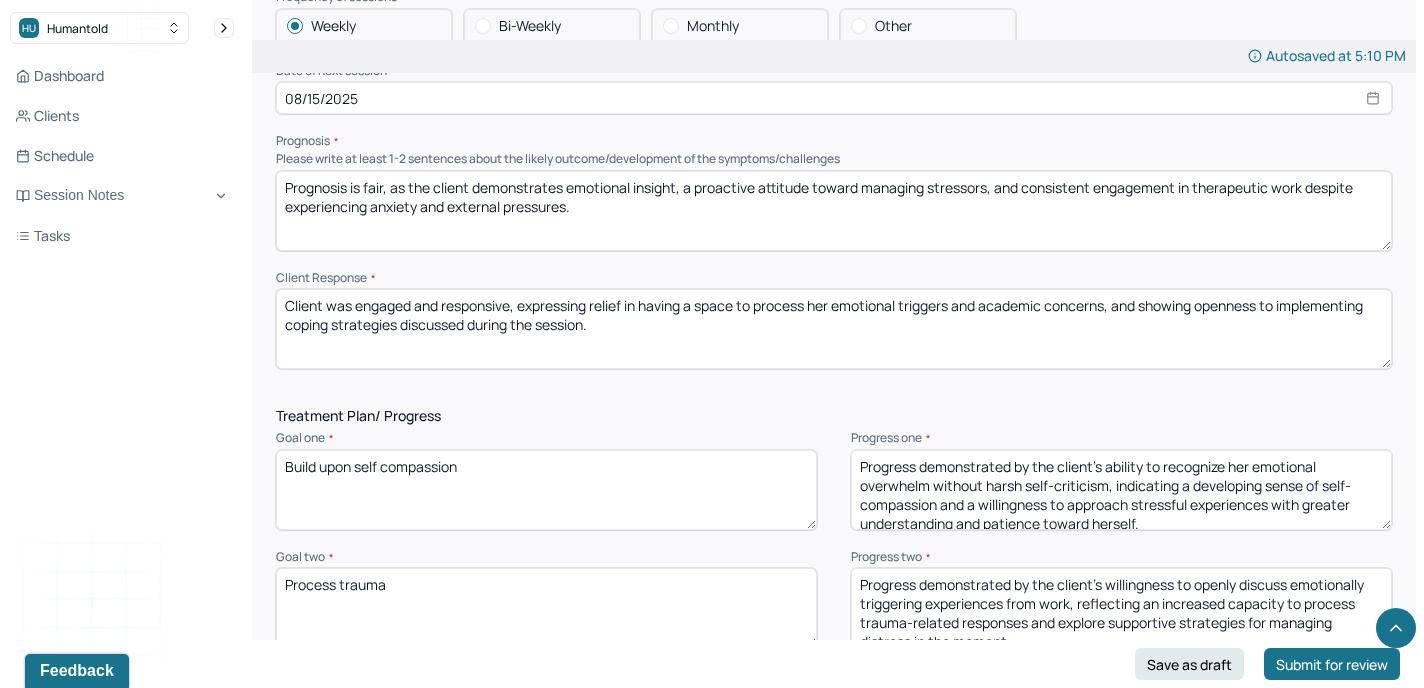 drag, startPoint x: 607, startPoint y: 330, endPoint x: 317, endPoint y: 277, distance: 294.8033 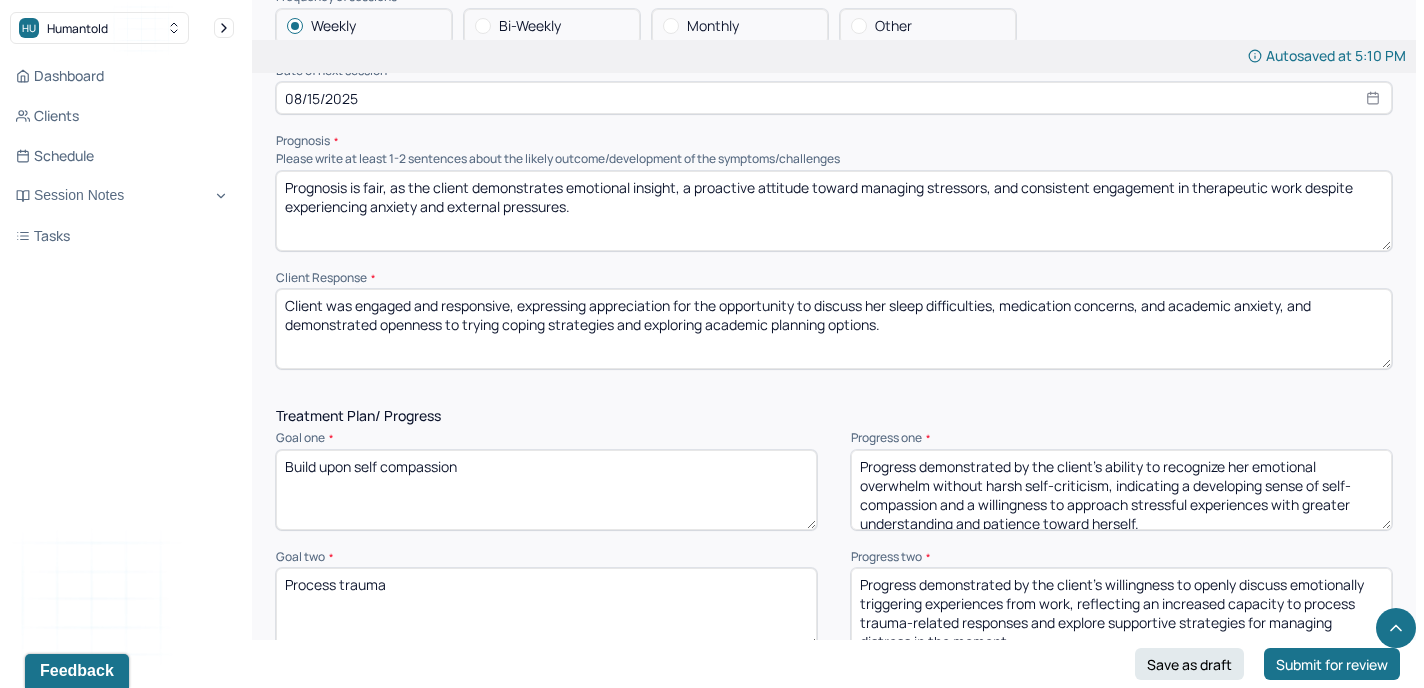 type on "Client was engaged and responsive, expressing appreciation for the opportunity to discuss her sleep difficulties, medication concerns, and academic anxiety, and demonstrated openness to trying coping strategies and exploring academic planning options." 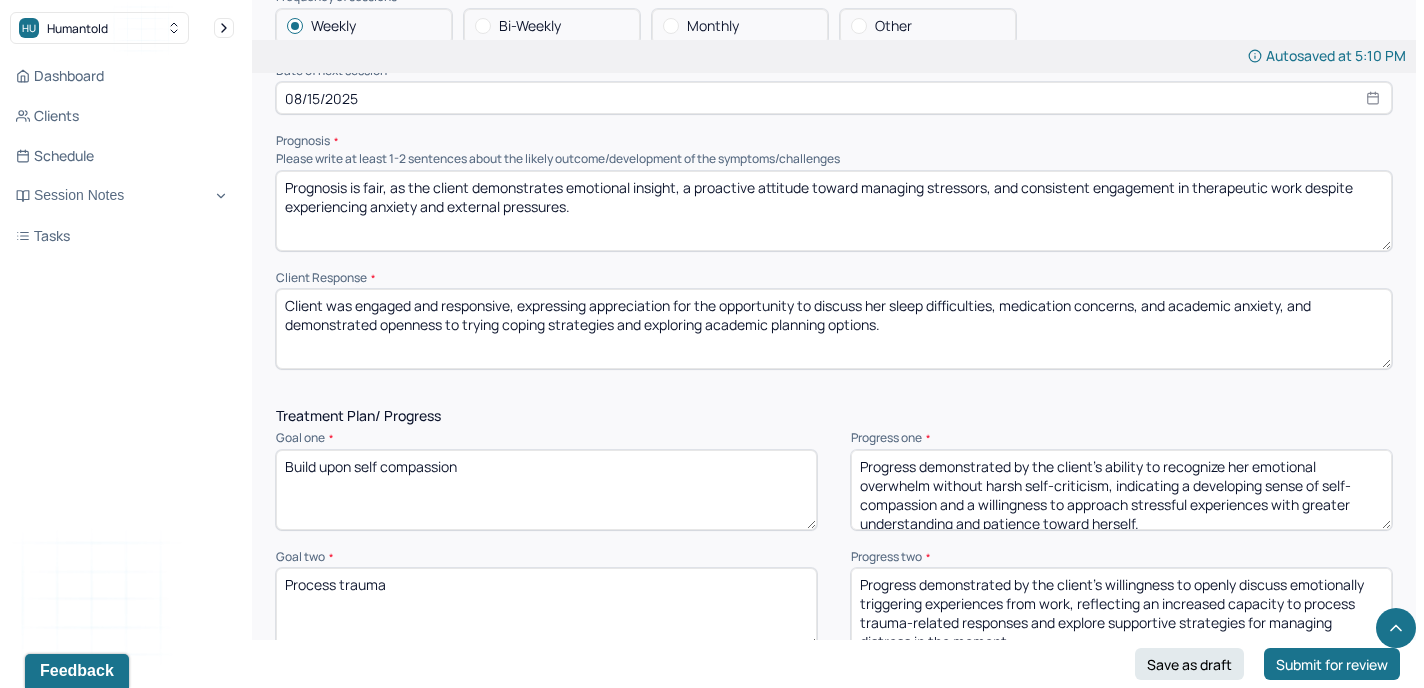 click on "Prognosis is fair, as the client demonstrates emotional insight, a proactive attitude toward managing stressors, and consistent engagement in therapeutic work despite experiencing anxiety and external pressures." at bounding box center [834, 211] 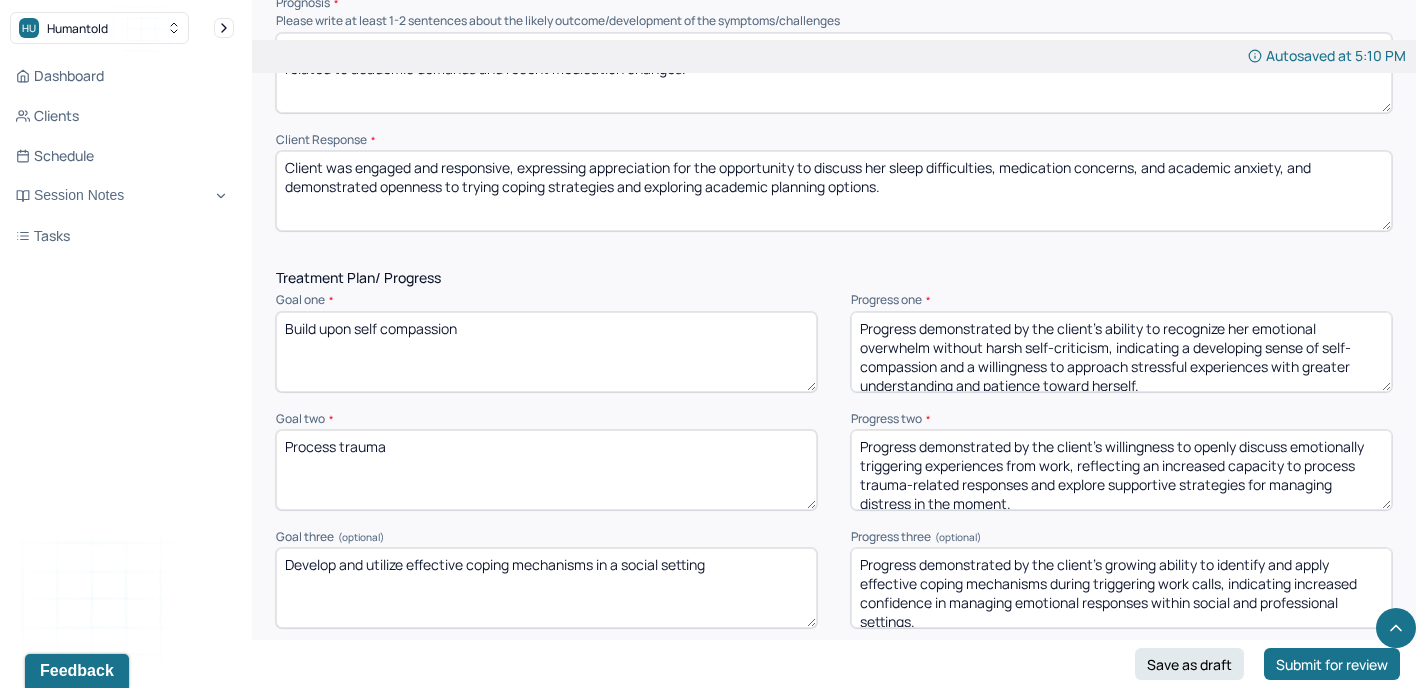 scroll, scrollTop: 2461, scrollLeft: 0, axis: vertical 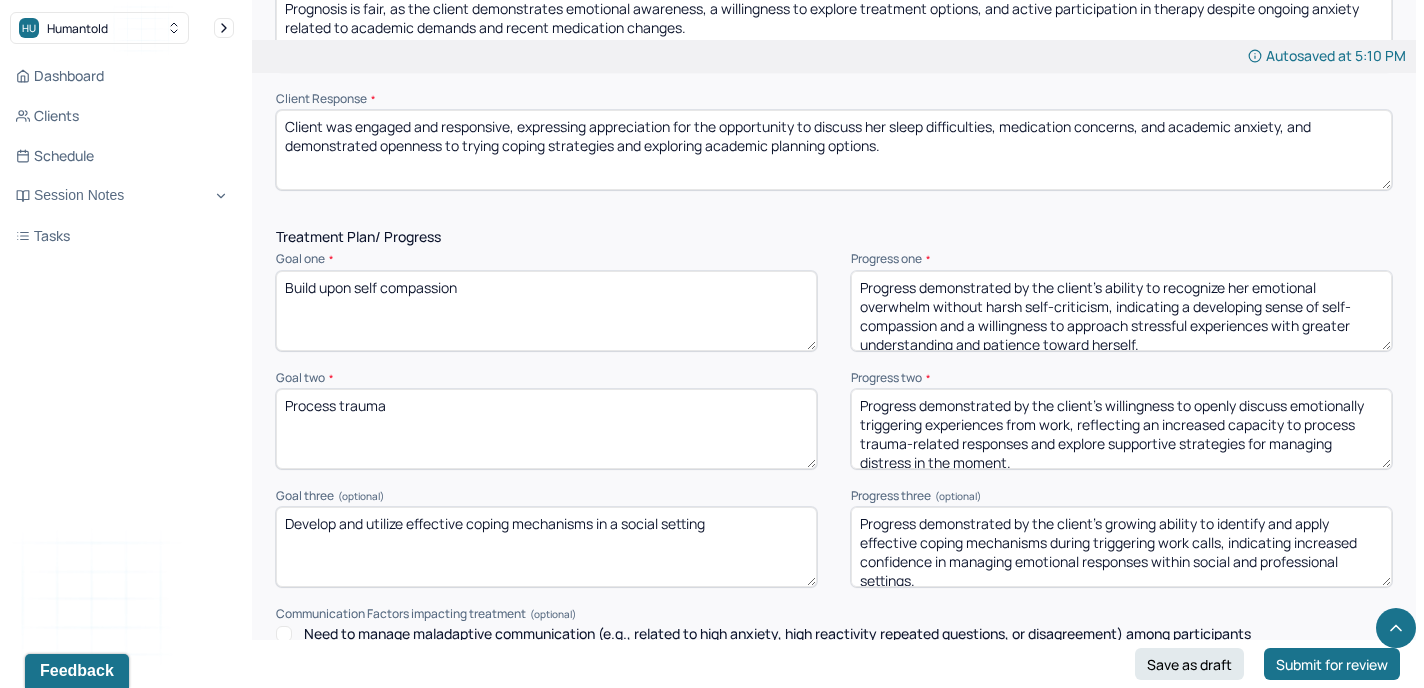type on "Prognosis is fair, as the client demonstrates emotional awareness, a willingness to explore treatment options, and active participation in therapy despite ongoing anxiety related to academic demands and recent medication changes." 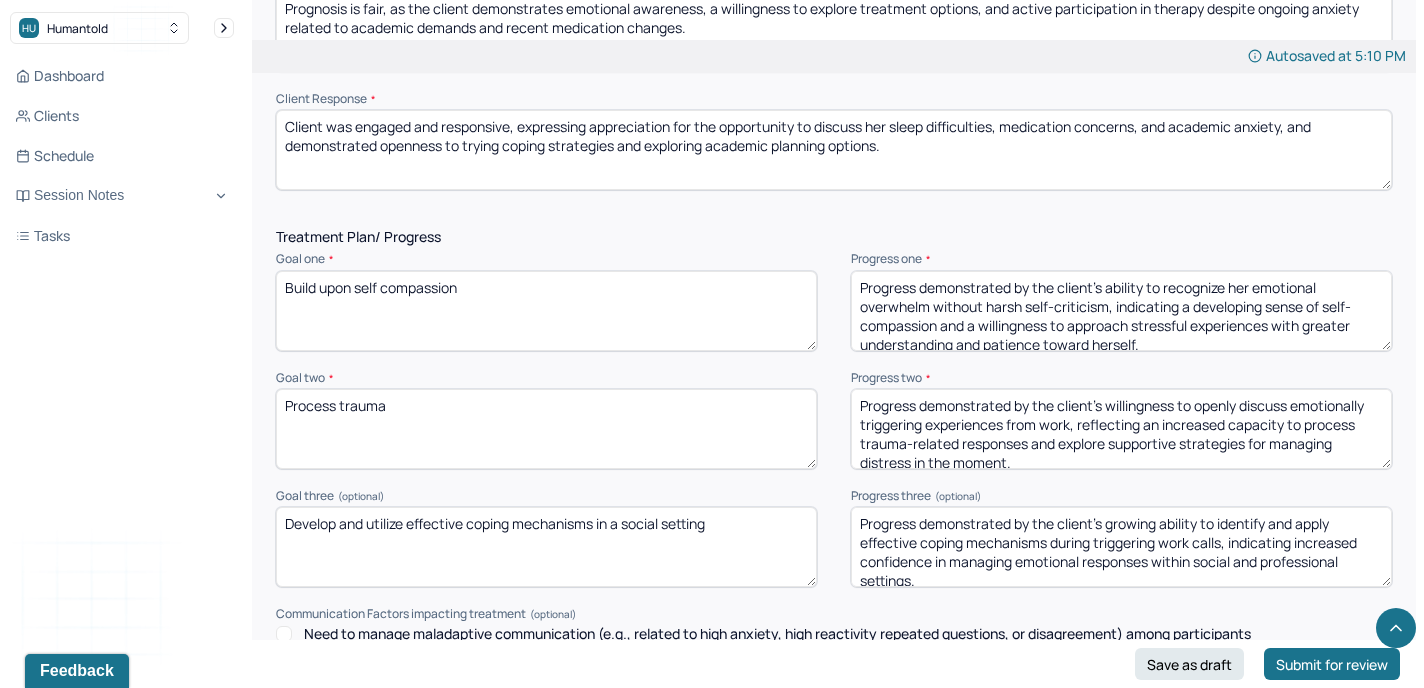 drag, startPoint x: 485, startPoint y: 281, endPoint x: 214, endPoint y: 267, distance: 271.3614 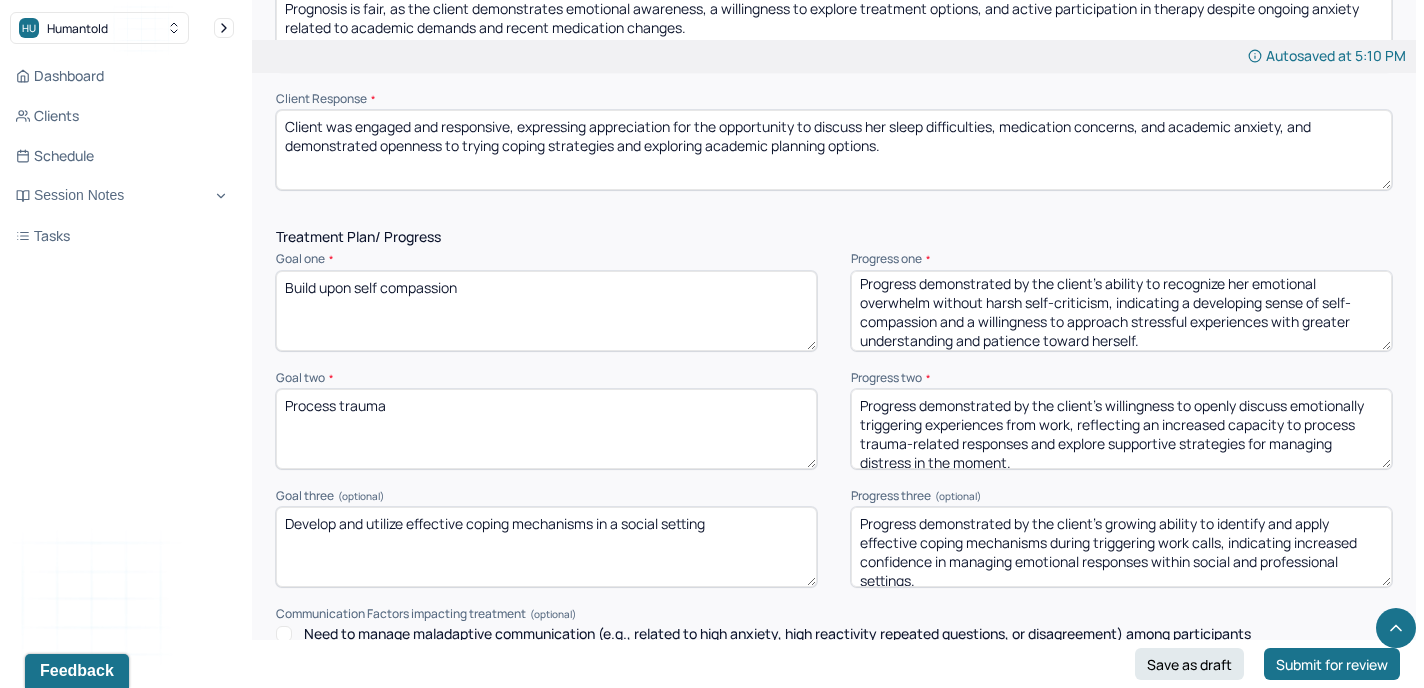 scroll, scrollTop: 0, scrollLeft: 0, axis: both 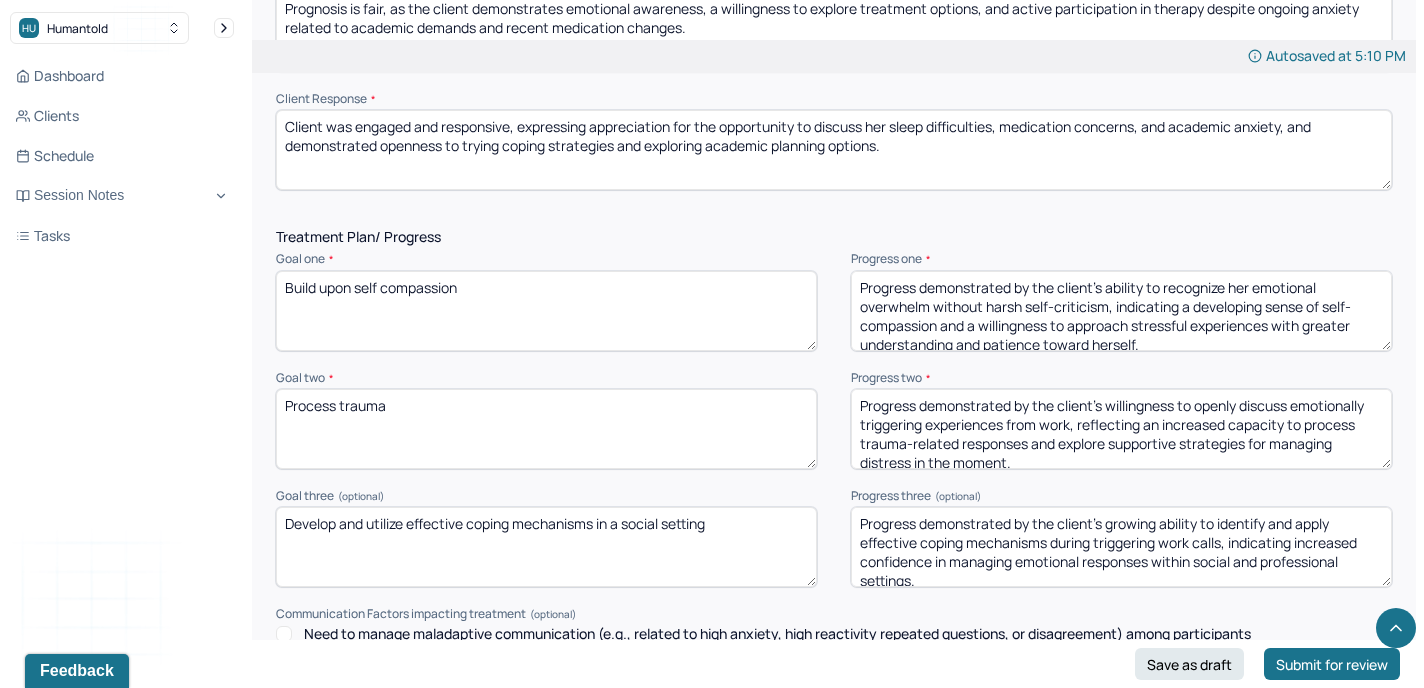 drag, startPoint x: 1151, startPoint y: 334, endPoint x: 834, endPoint y: 264, distance: 324.63672 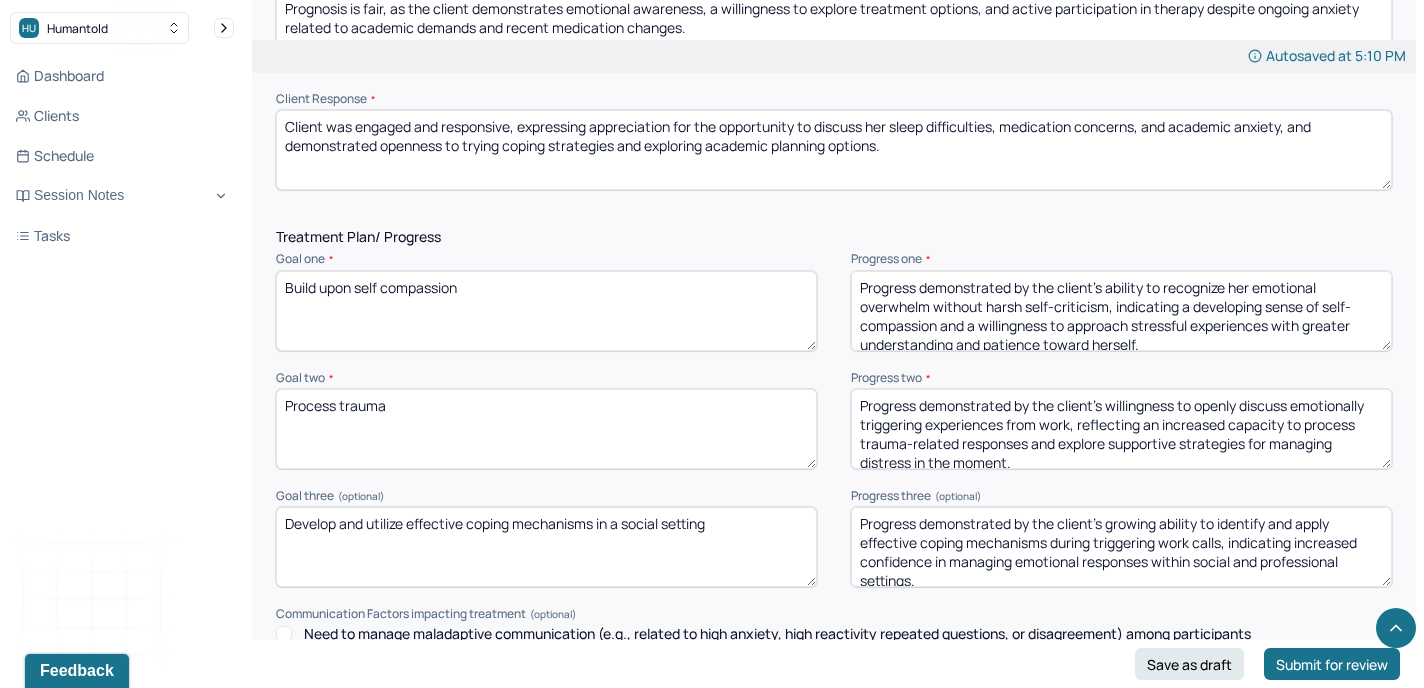 paste on "emerging ability to acknowledge academic and medication-related anxieties without self-judgment, reflecting growth in self-compassion and increased patience toward herself during challenging situations." 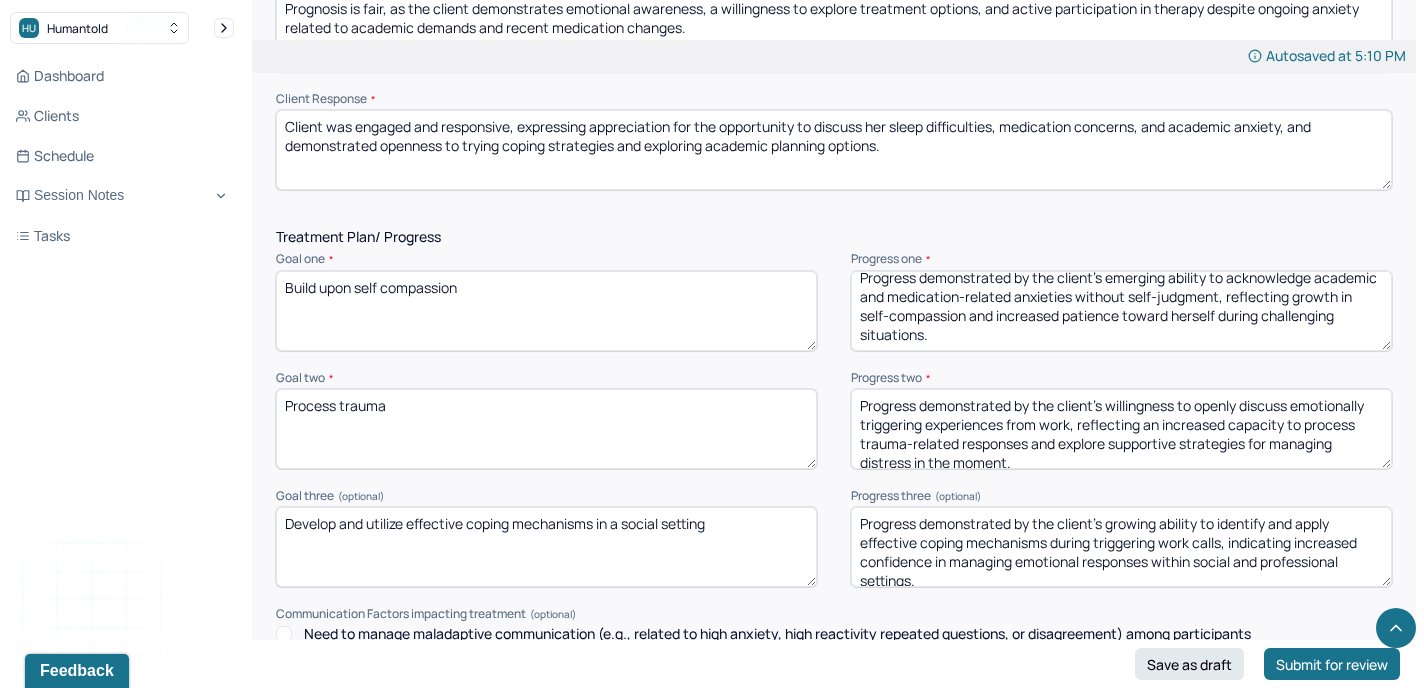 scroll, scrollTop: 9, scrollLeft: 0, axis: vertical 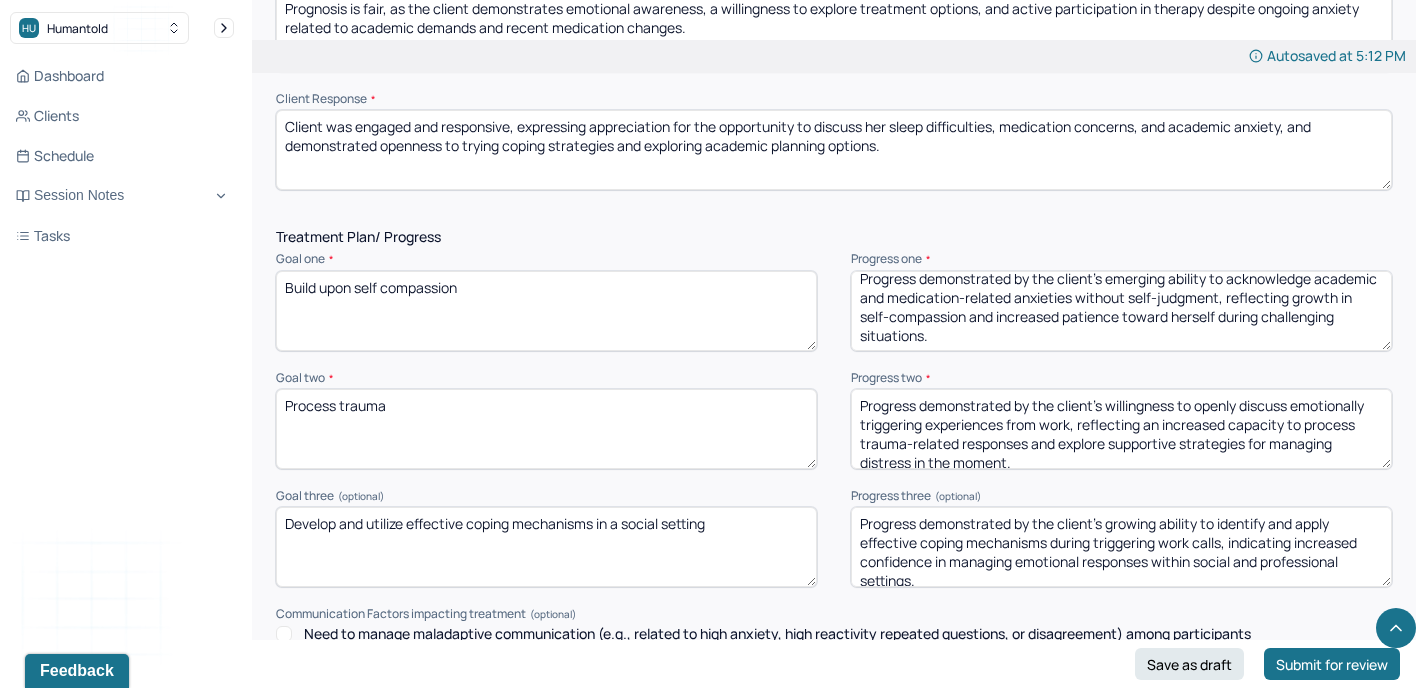 type on "Progress demonstrated by the client’s emerging ability to acknowledge academic and medication-related anxieties without self-judgment, reflecting growth in self-compassion and increased patience toward herself during challenging situations." 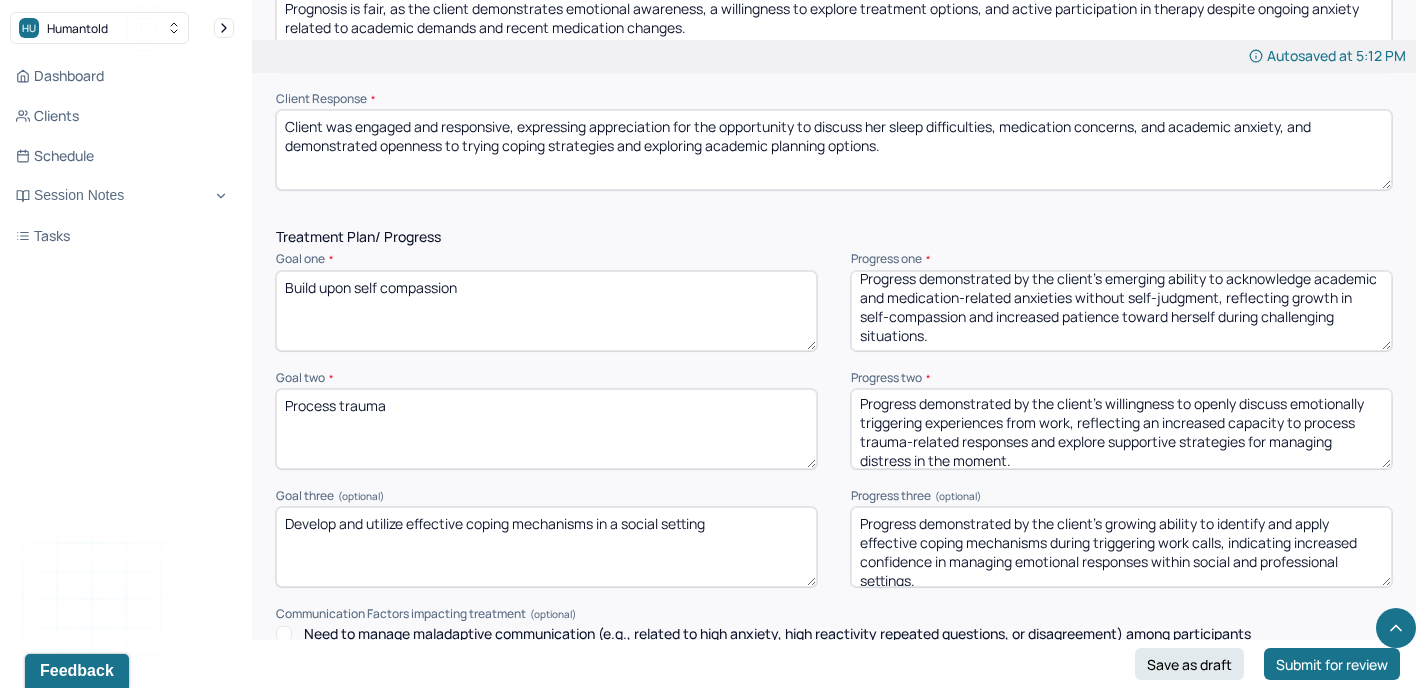 drag, startPoint x: 1103, startPoint y: 452, endPoint x: 846, endPoint y: 392, distance: 263.91098 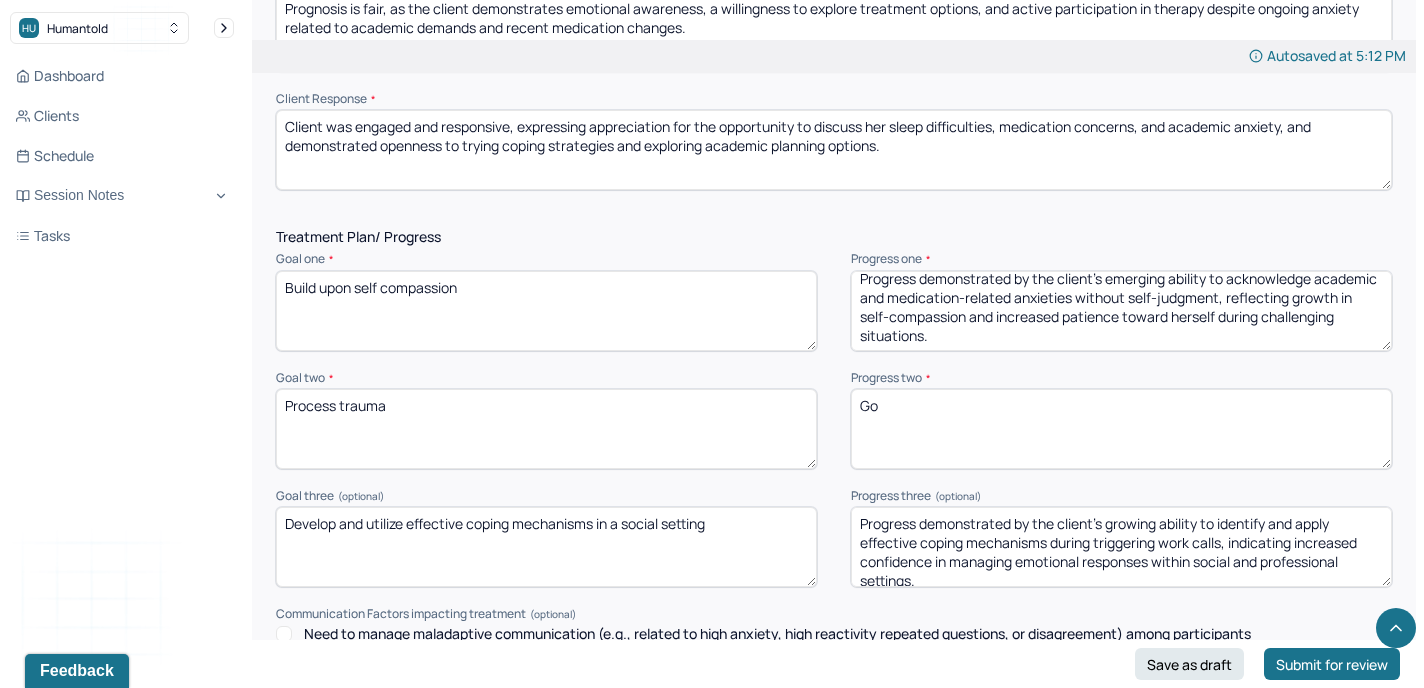 scroll, scrollTop: 0, scrollLeft: 0, axis: both 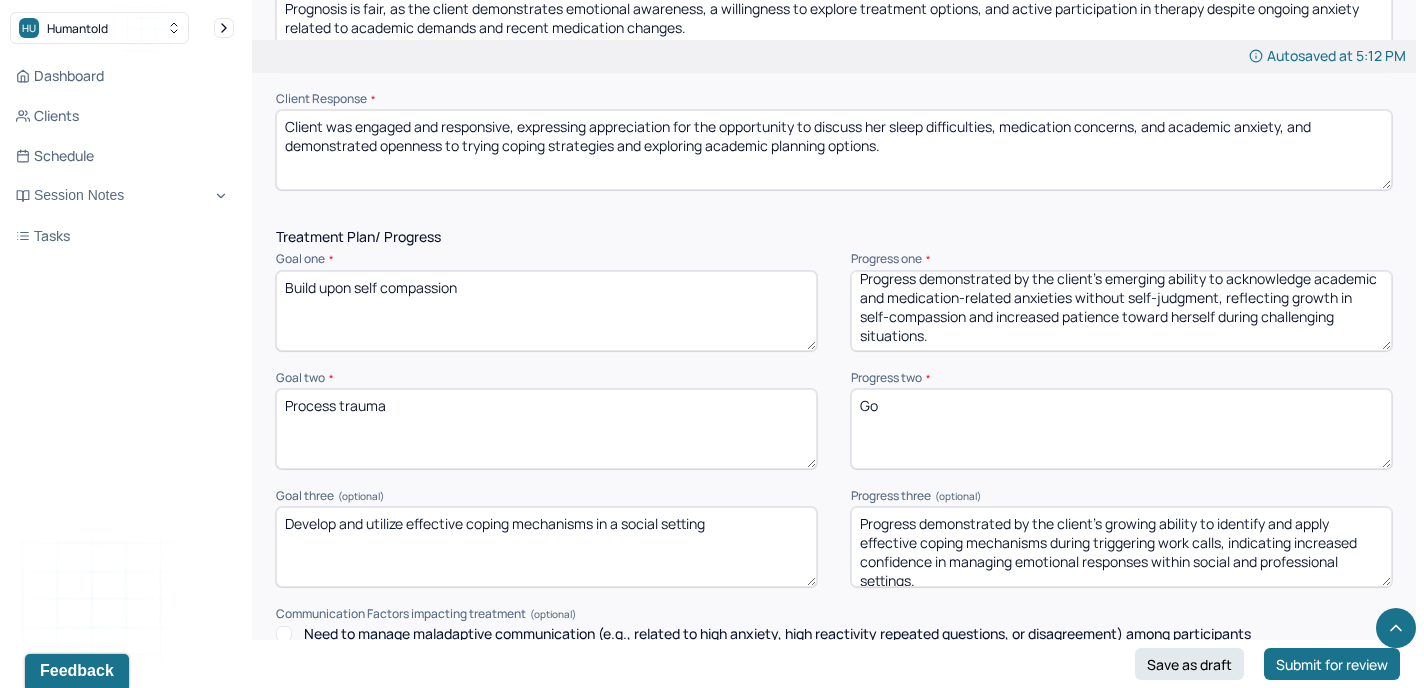 type on "G" 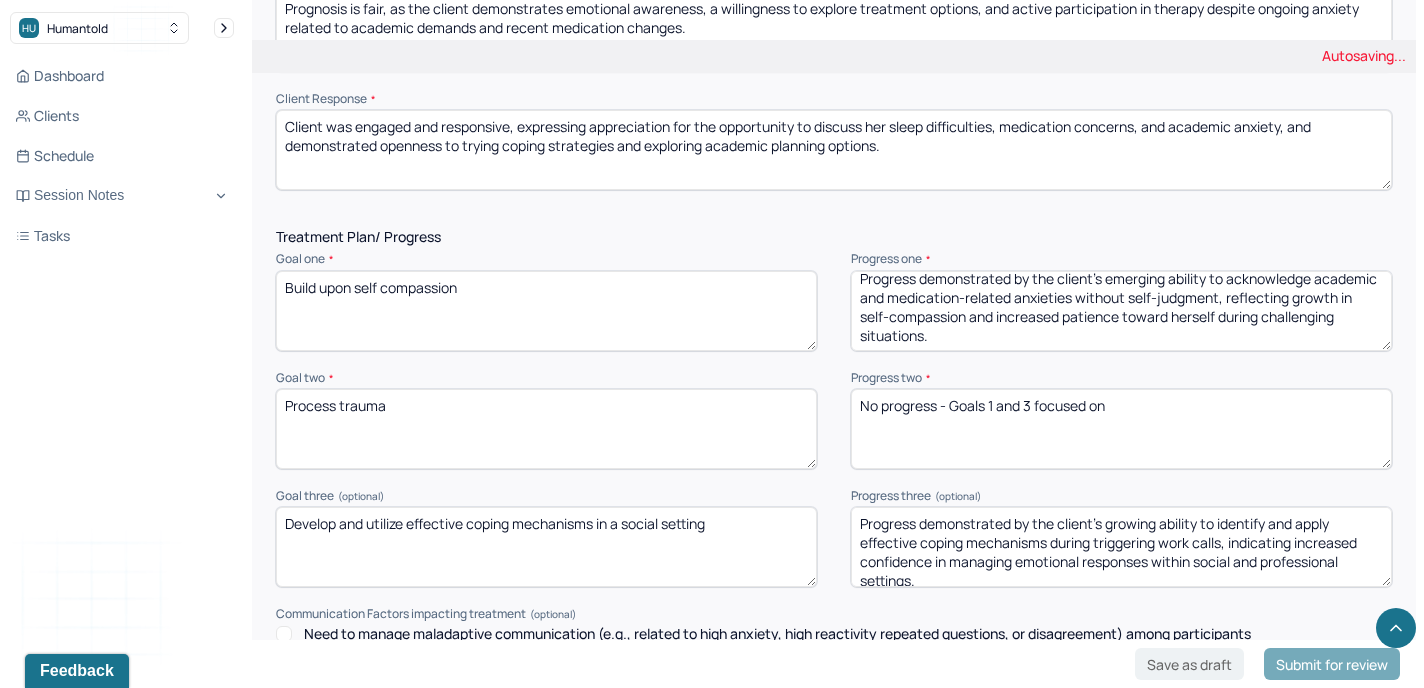 type on "No progress - Goals 1 and 3 focused on" 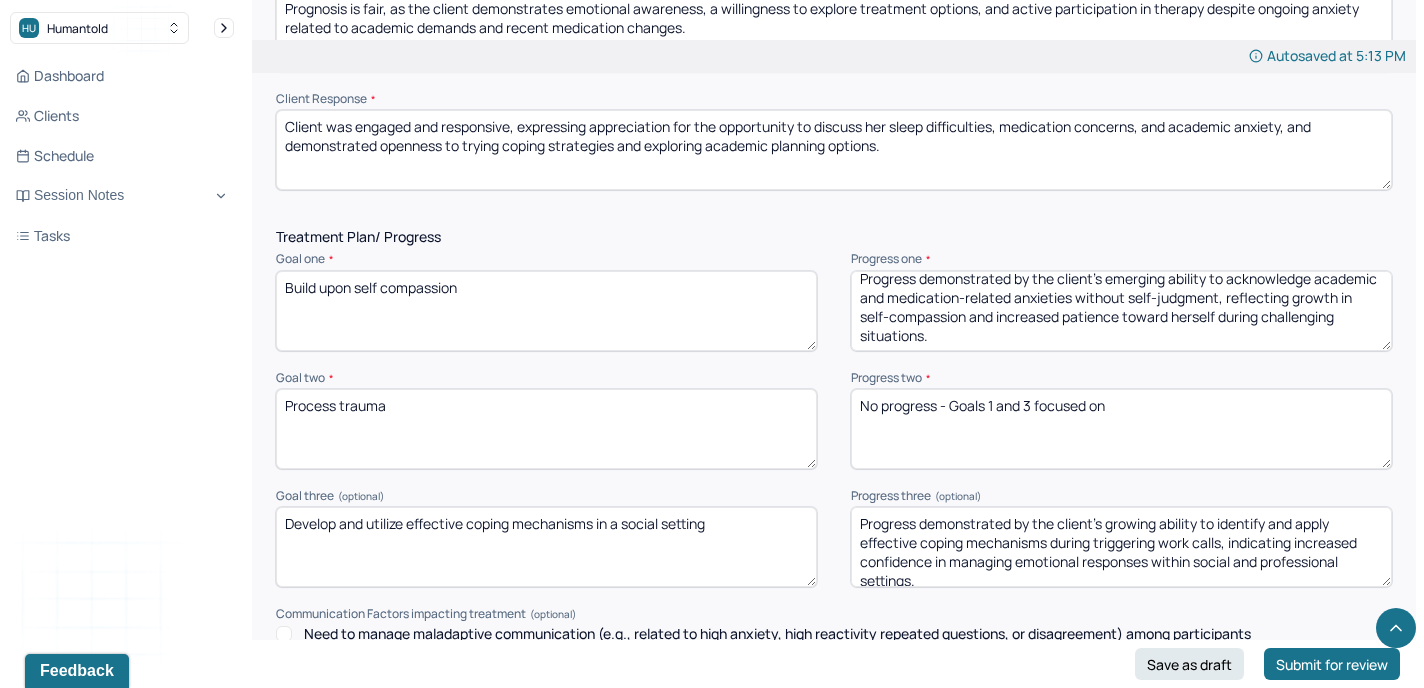 drag, startPoint x: 724, startPoint y: 519, endPoint x: 287, endPoint y: 520, distance: 437.00113 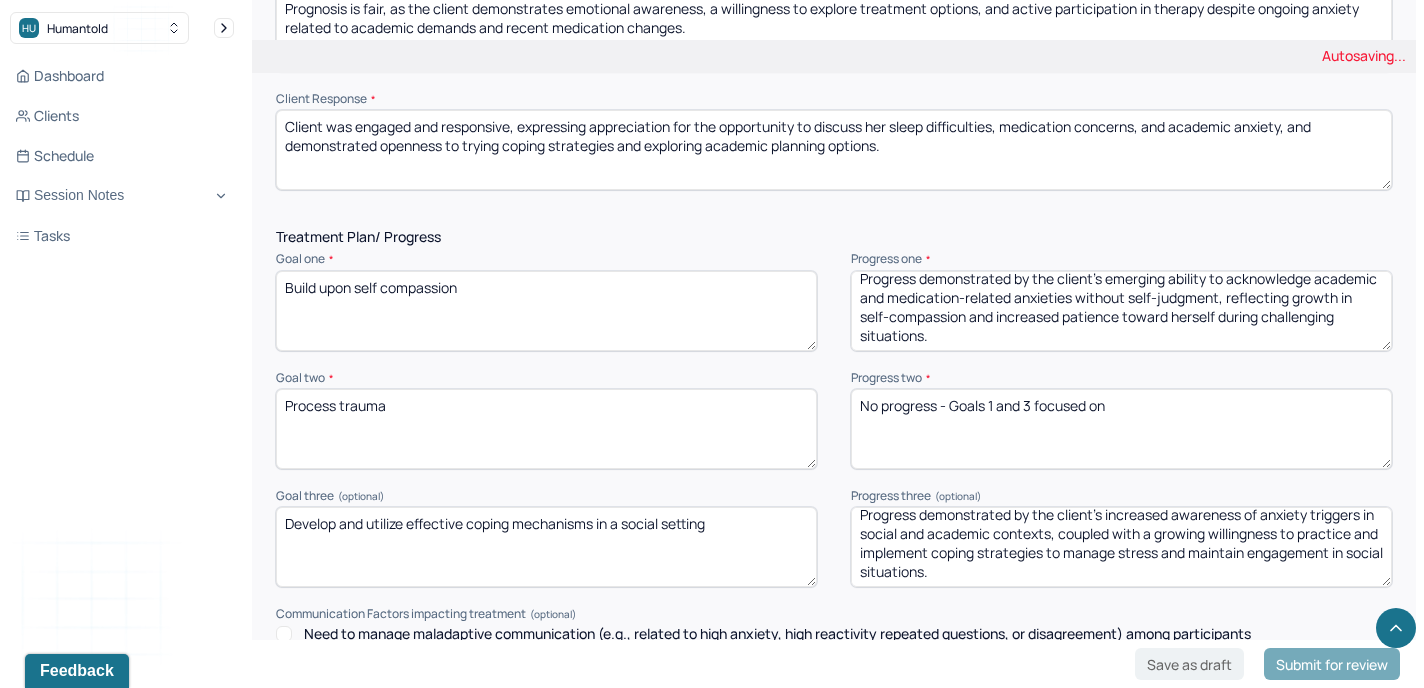 scroll, scrollTop: 0, scrollLeft: 0, axis: both 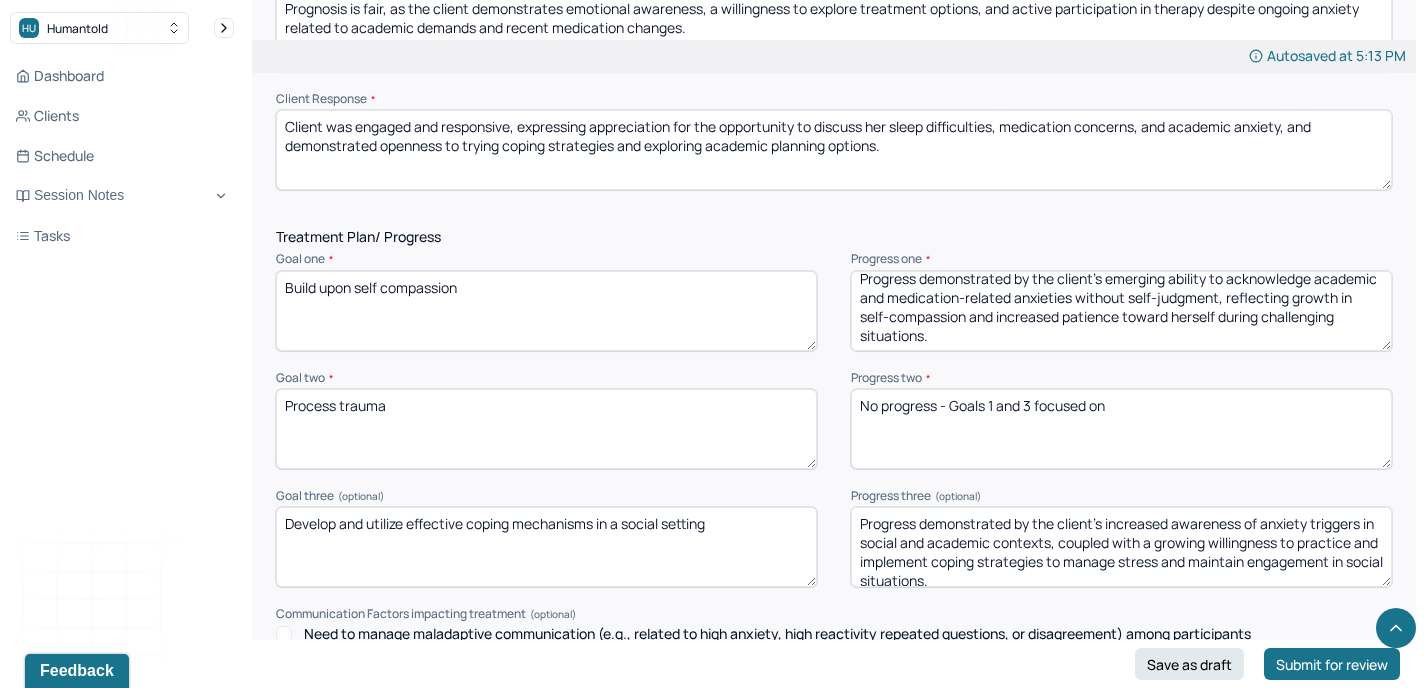 type on "Progress demonstrated by the client’s increased awareness of anxiety triggers in social and academic contexts, coupled with a growing willingness to practice and implement coping strategies to manage stress and maintain engagement in social situations." 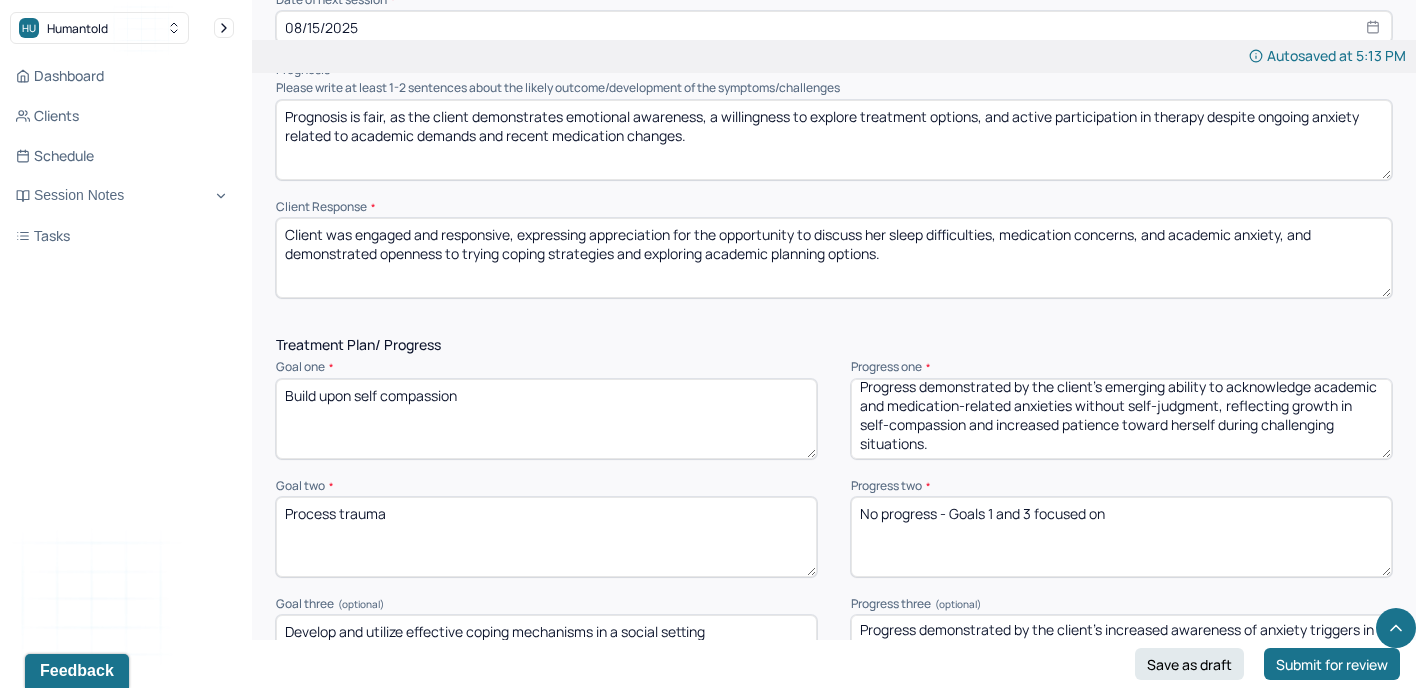 scroll, scrollTop: 2346, scrollLeft: 0, axis: vertical 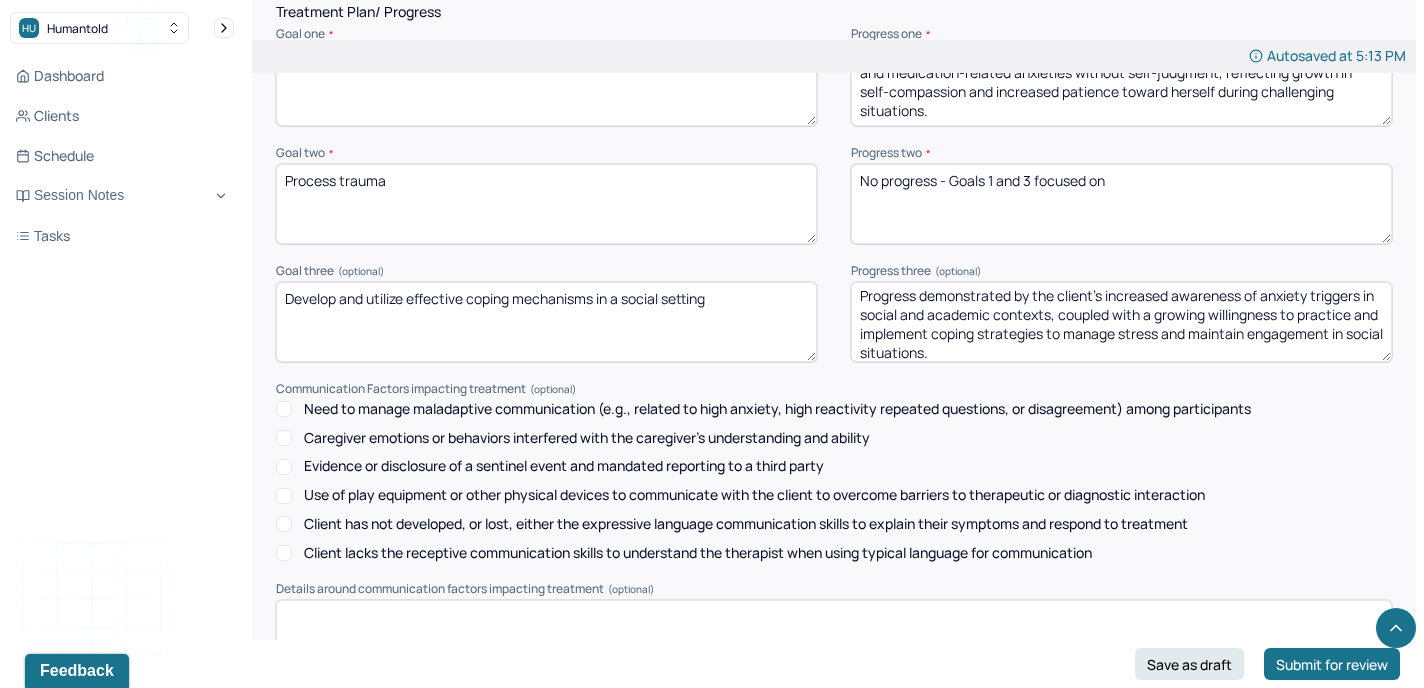 drag, startPoint x: 1385, startPoint y: 167, endPoint x: 1386, endPoint y: 244, distance: 77.00649 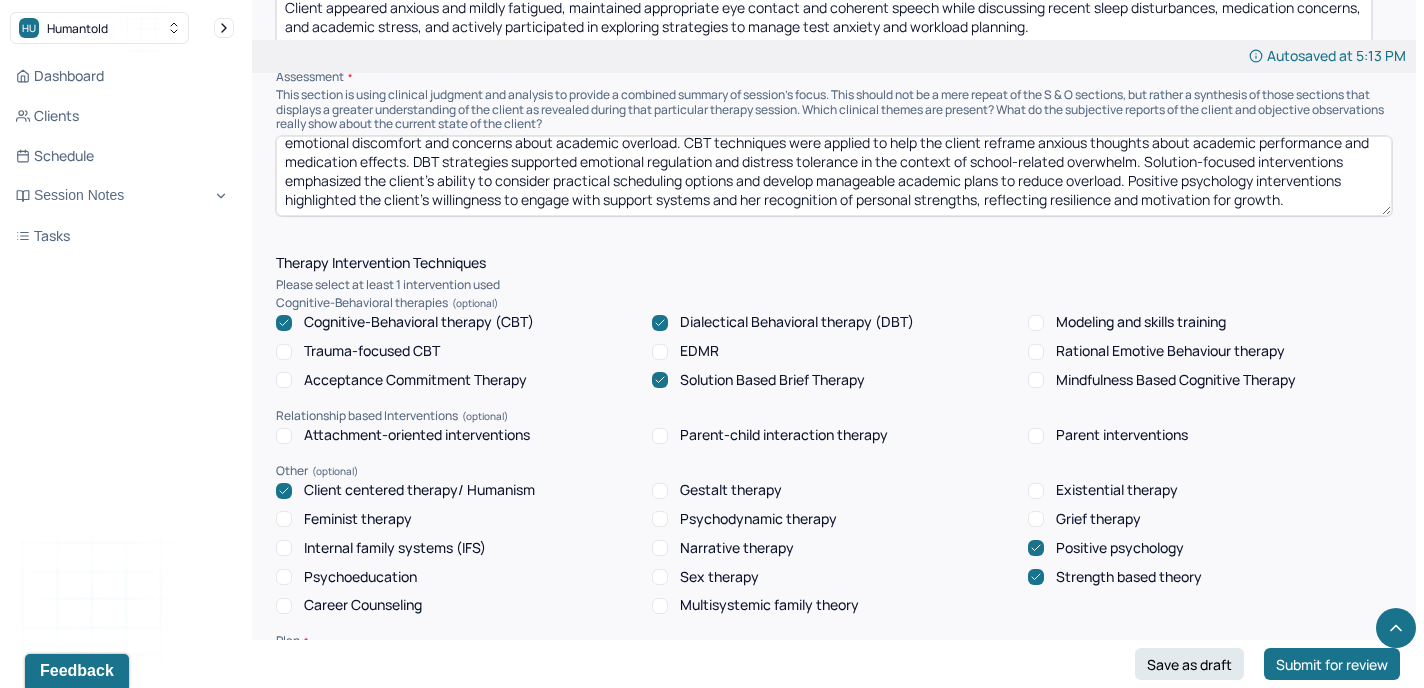 scroll, scrollTop: 1335, scrollLeft: 0, axis: vertical 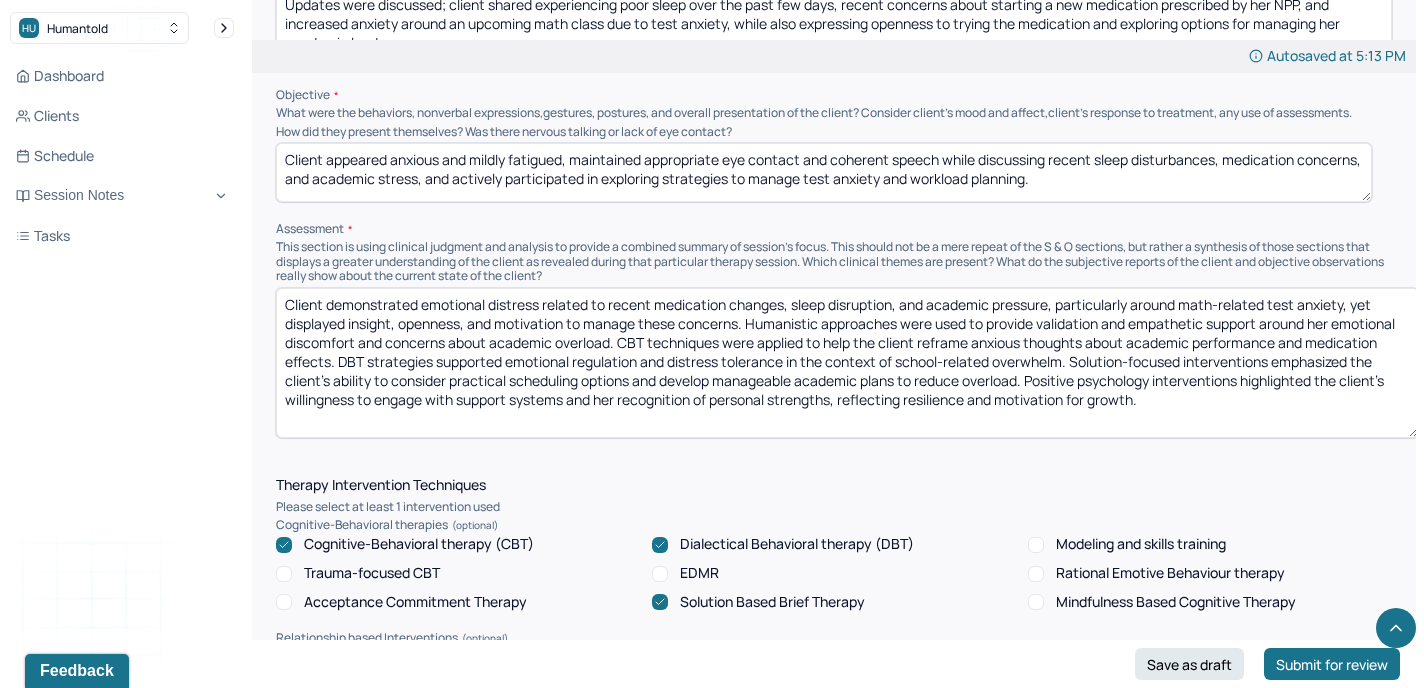 drag, startPoint x: 1386, startPoint y: 352, endPoint x: 1414, endPoint y: 422, distance: 75.39231 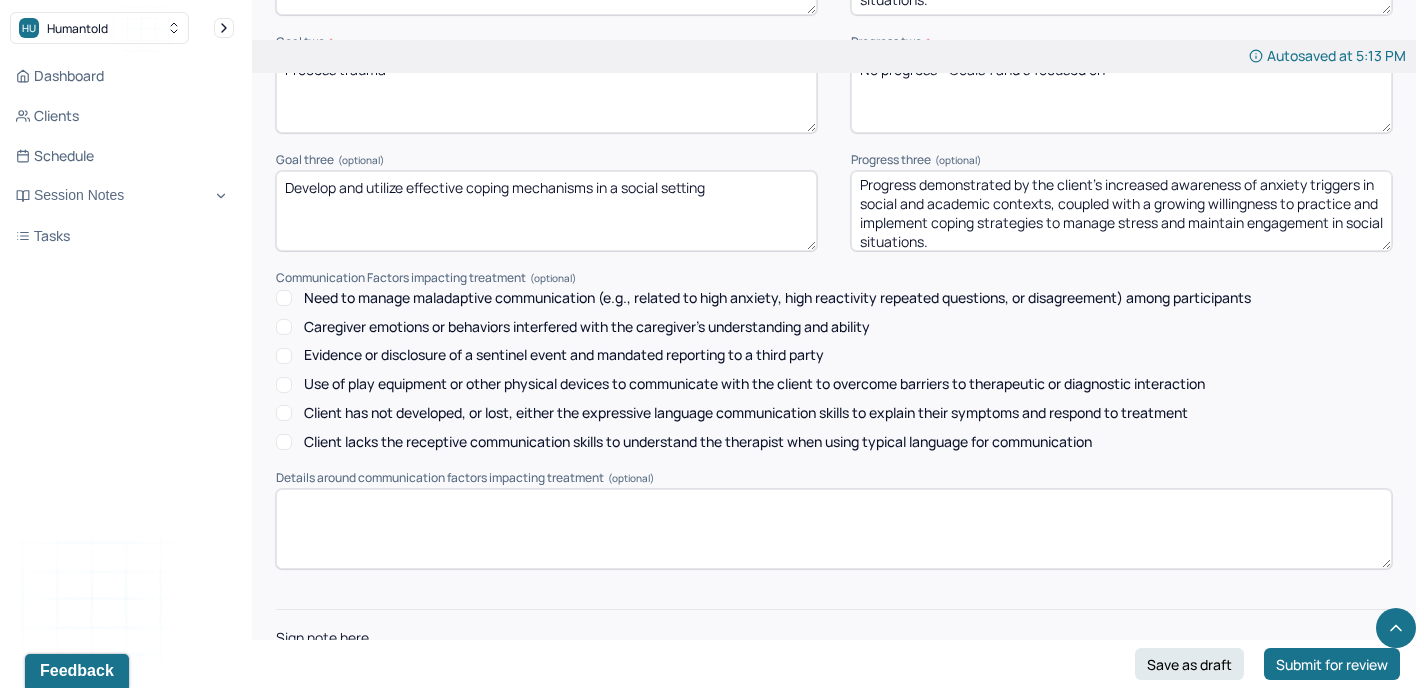 scroll, scrollTop: 2971, scrollLeft: 0, axis: vertical 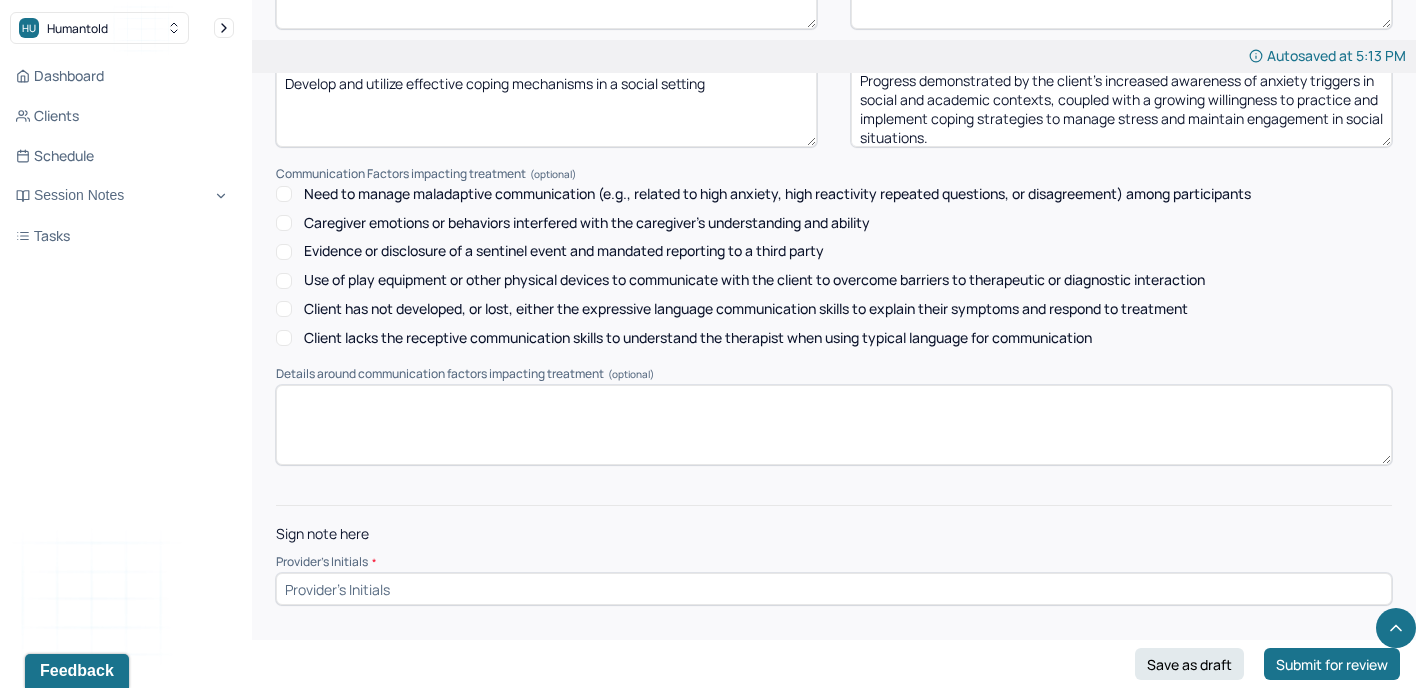 click at bounding box center (834, 589) 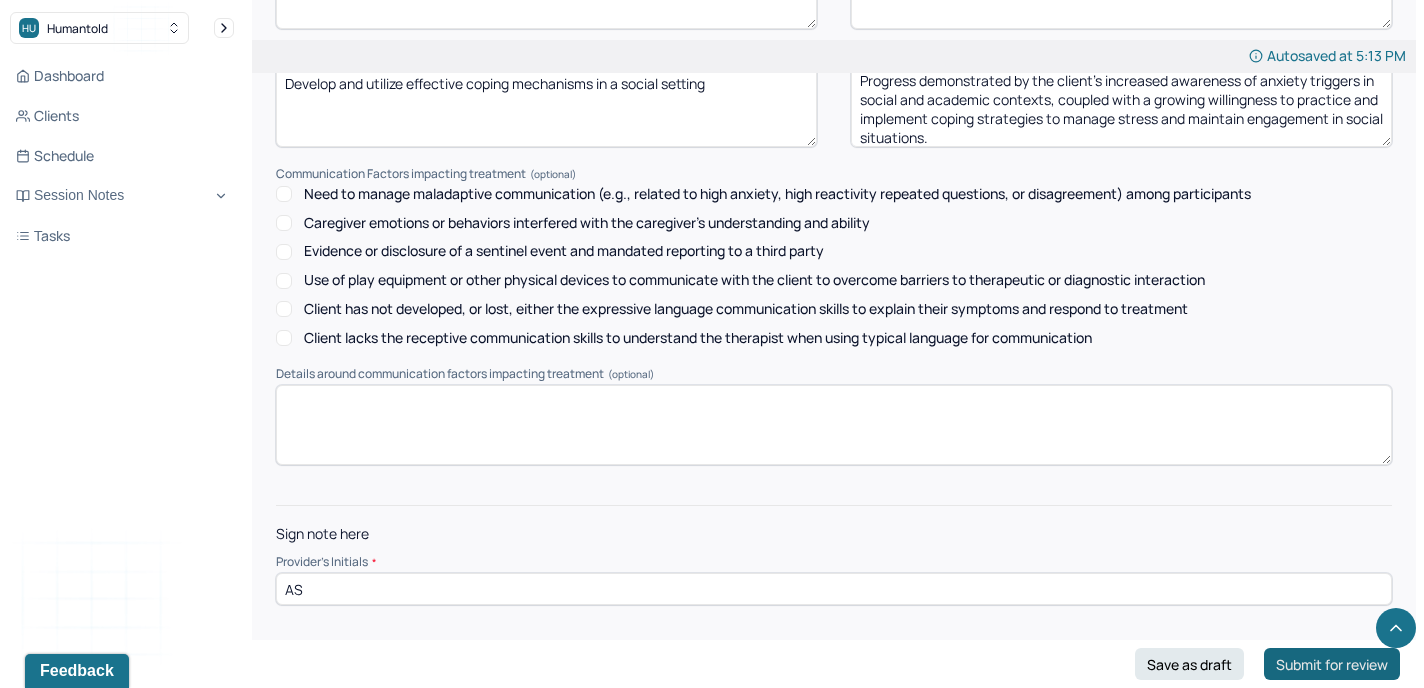 type on "AS" 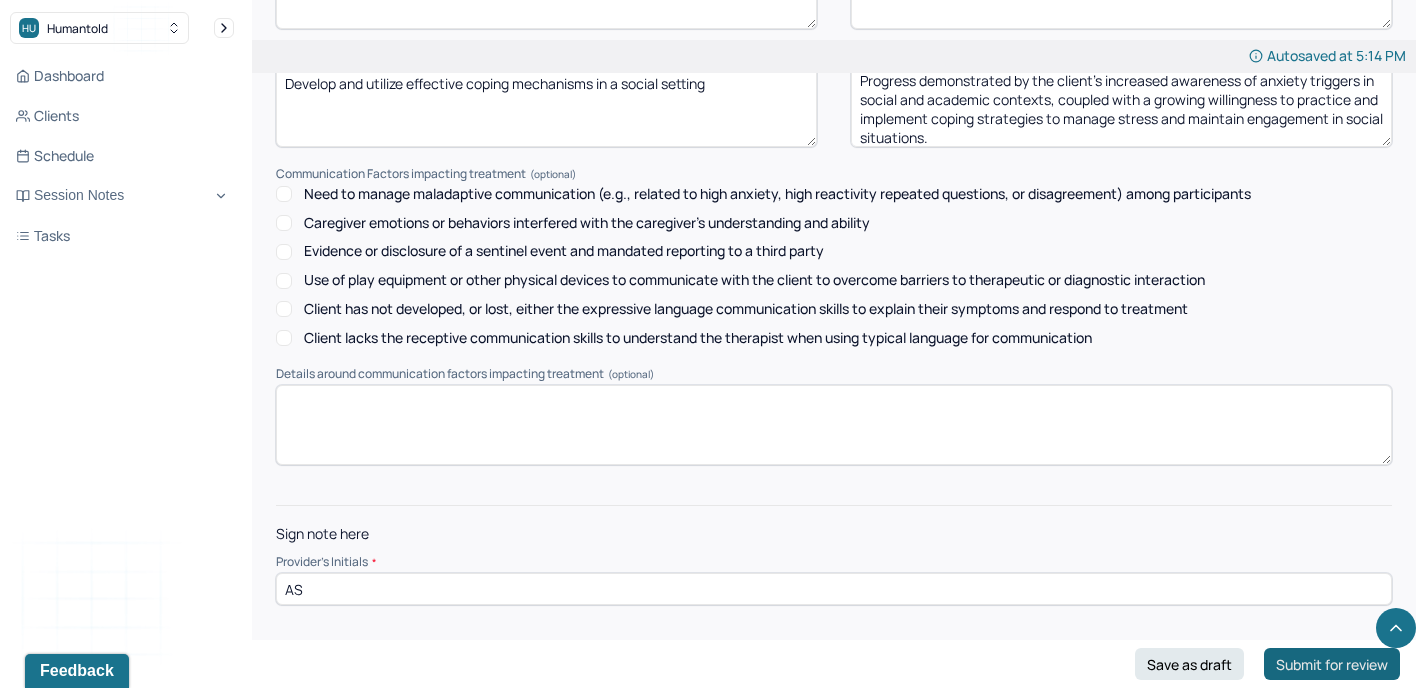 click on "Submit for review" at bounding box center (1332, 664) 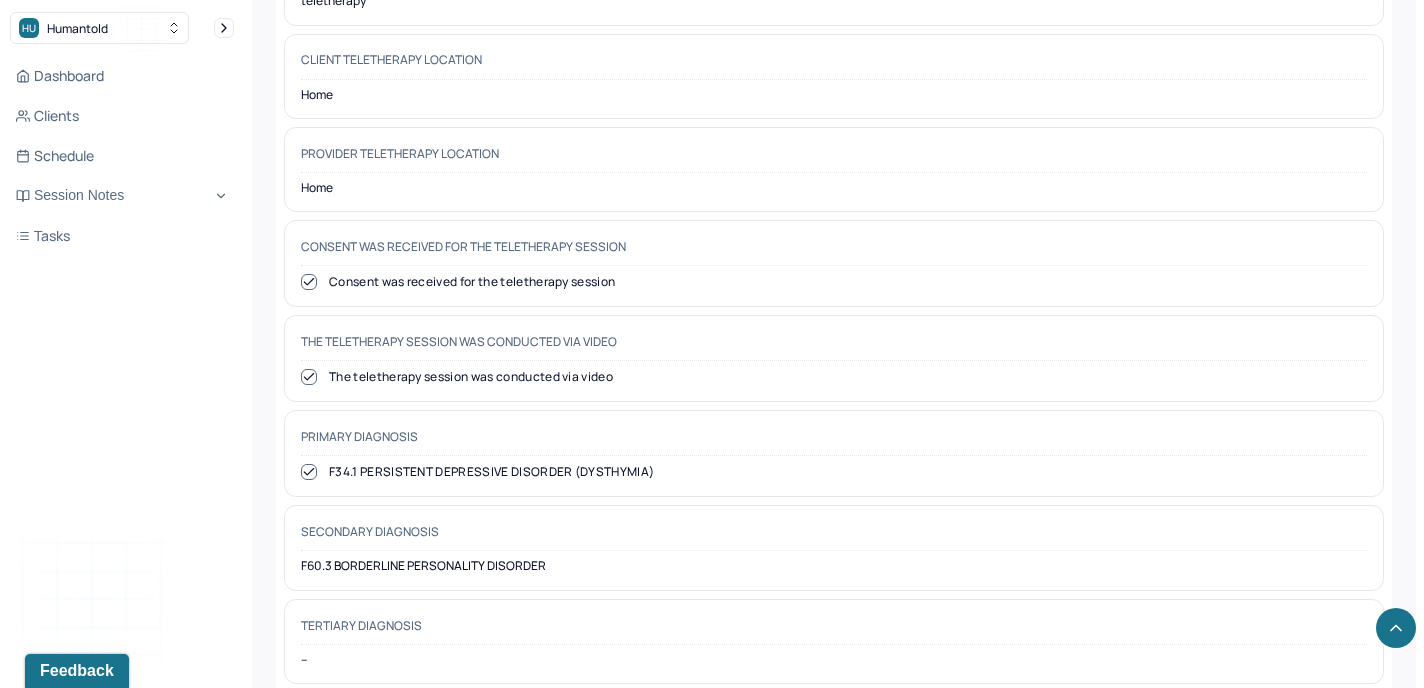 scroll, scrollTop: 0, scrollLeft: 0, axis: both 